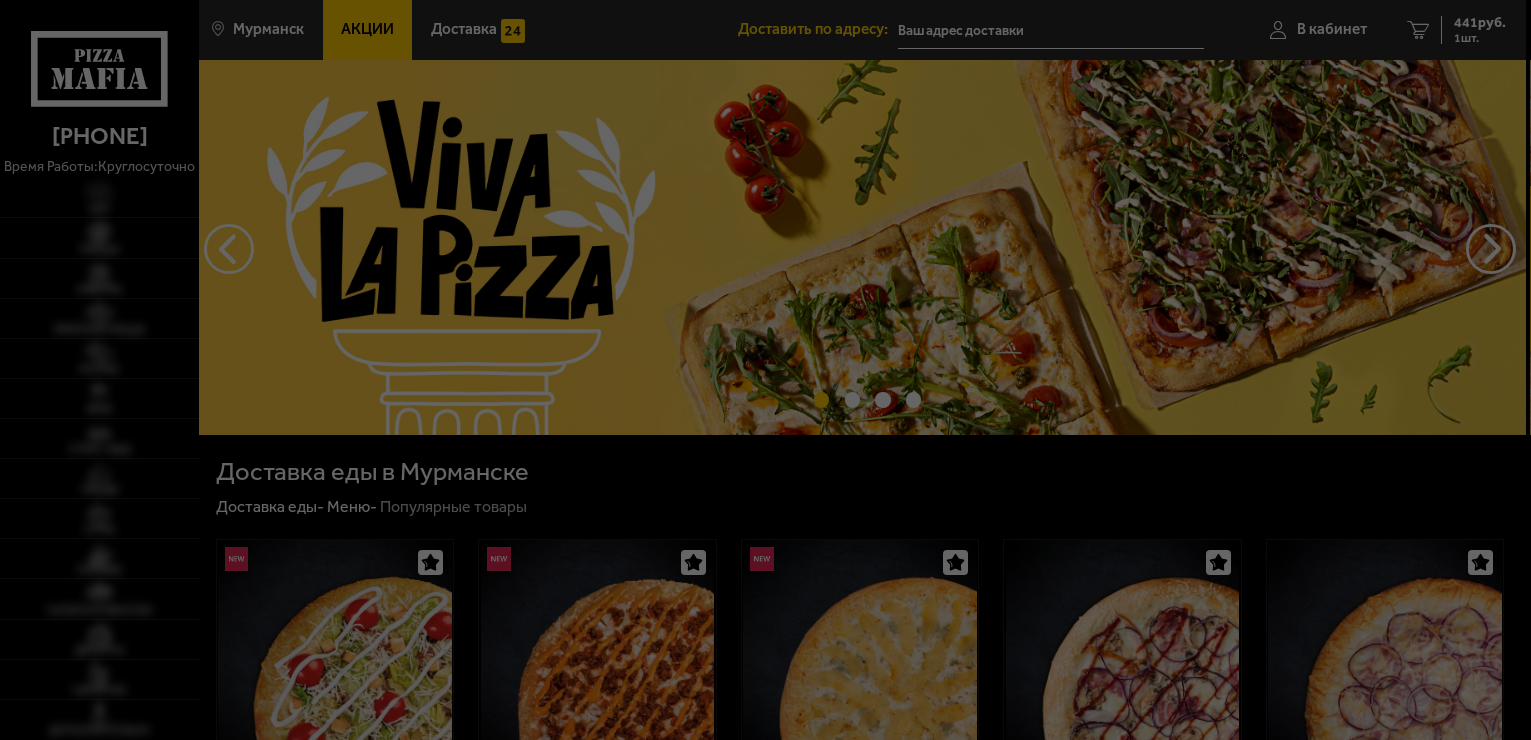 scroll, scrollTop: 0, scrollLeft: 0, axis: both 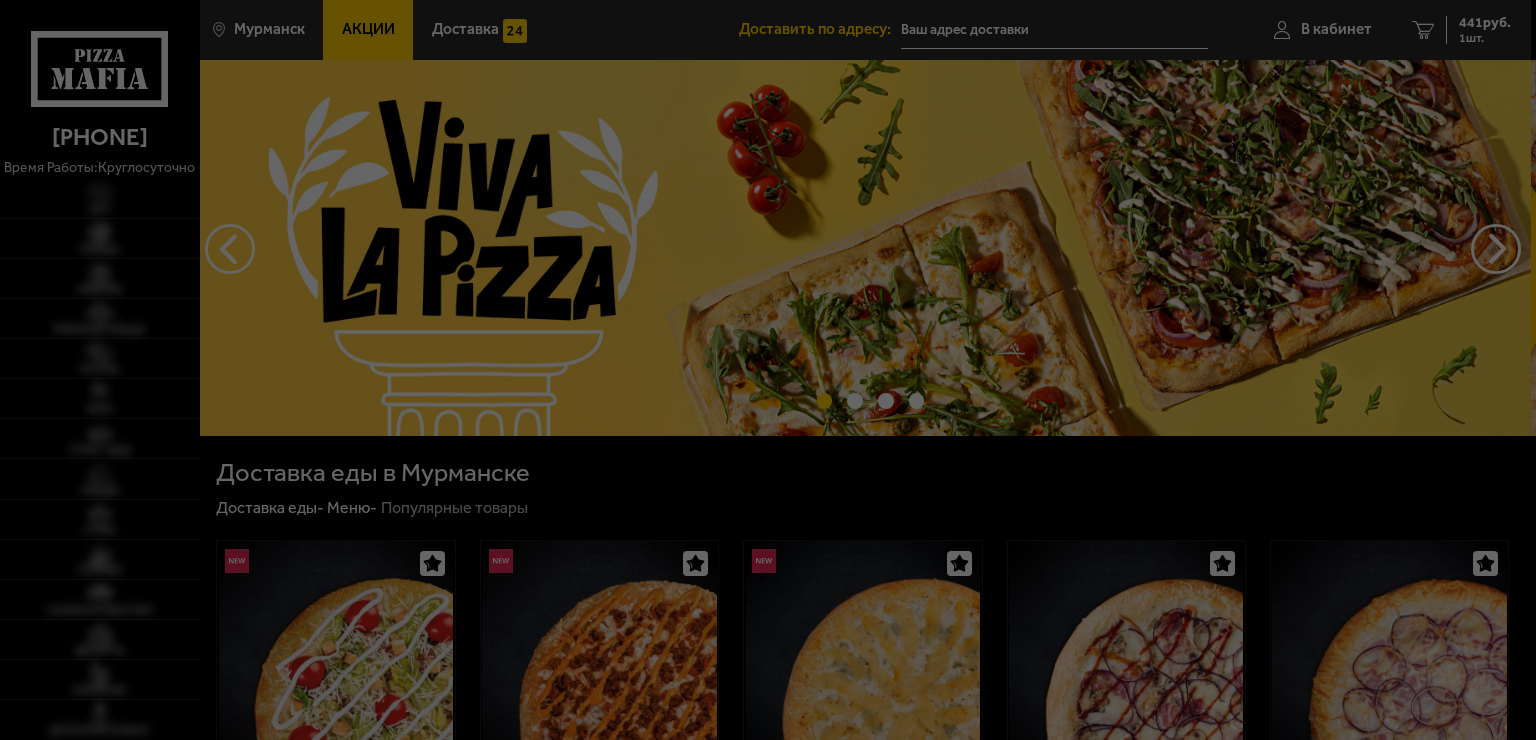 type on "[STREET], [NUMBER]" 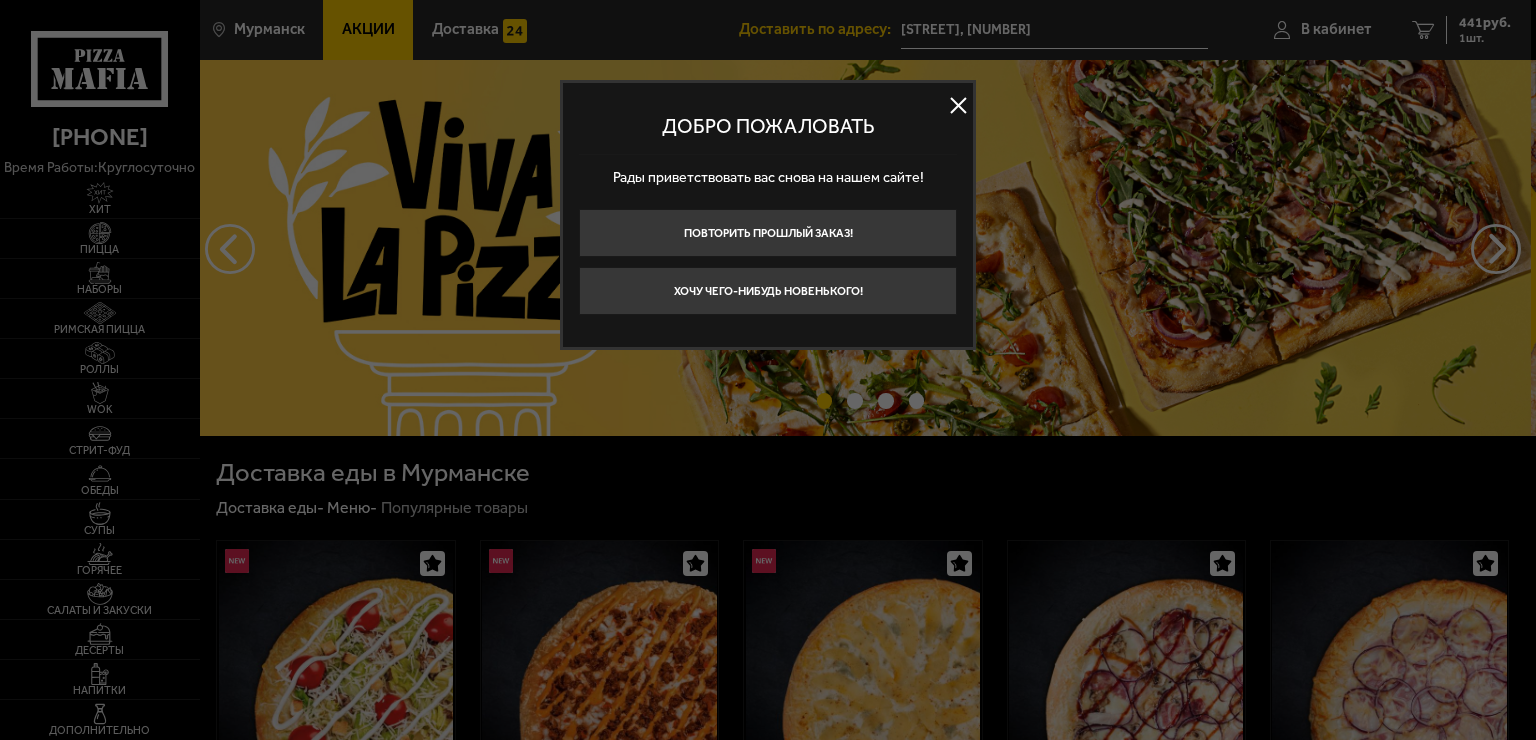 click at bounding box center [958, 106] 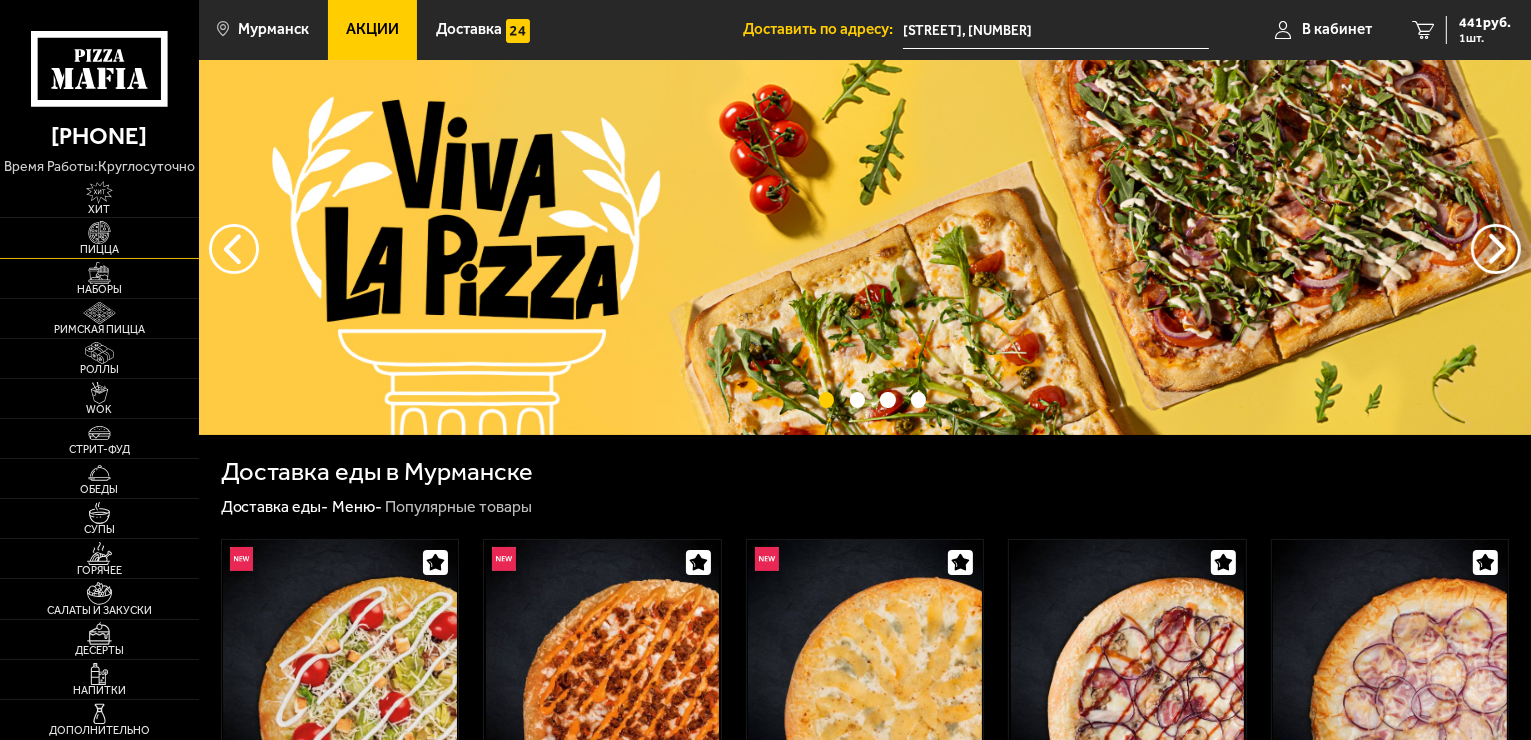 click on "Пицца" at bounding box center [99, 249] 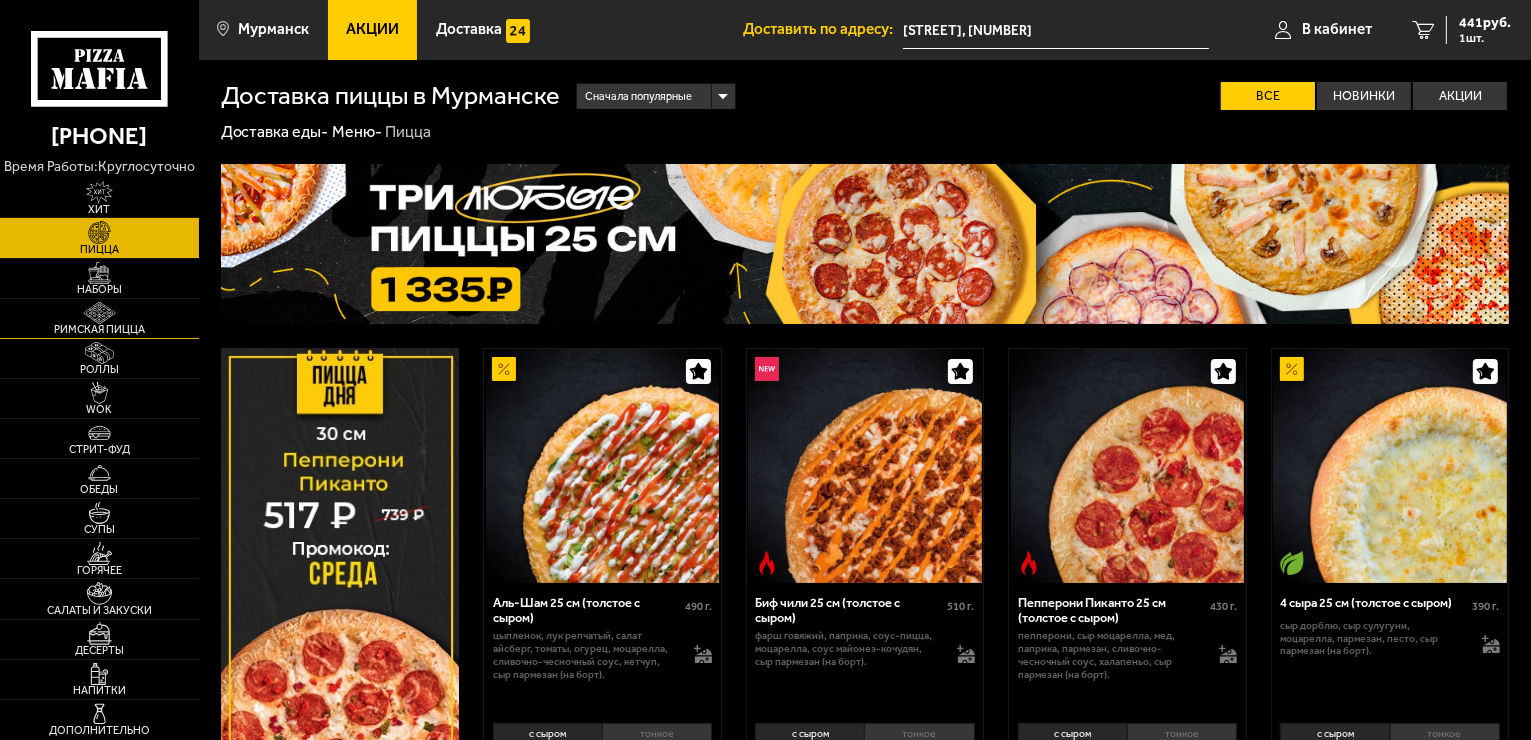 click on "Римская пицца" at bounding box center (99, 329) 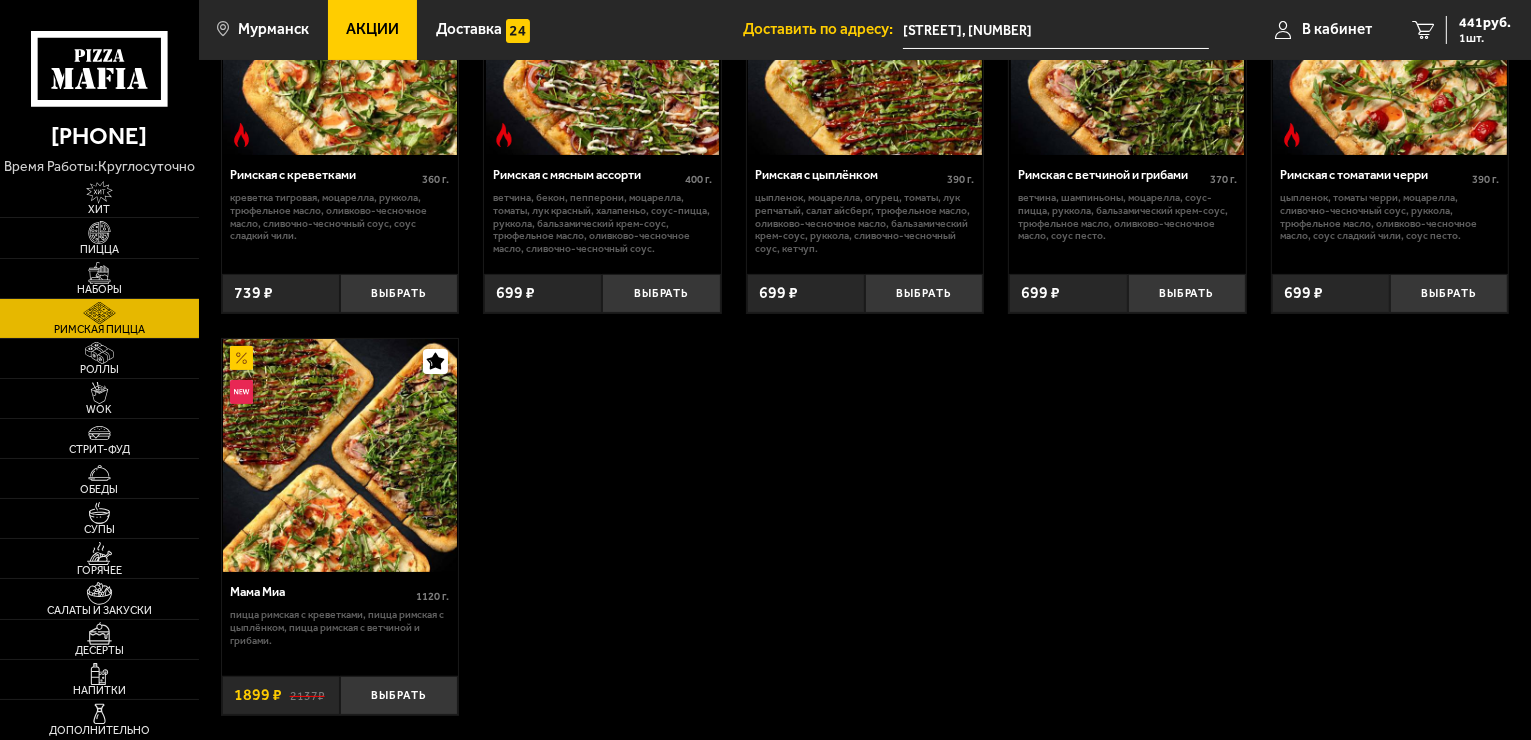 scroll, scrollTop: 300, scrollLeft: 0, axis: vertical 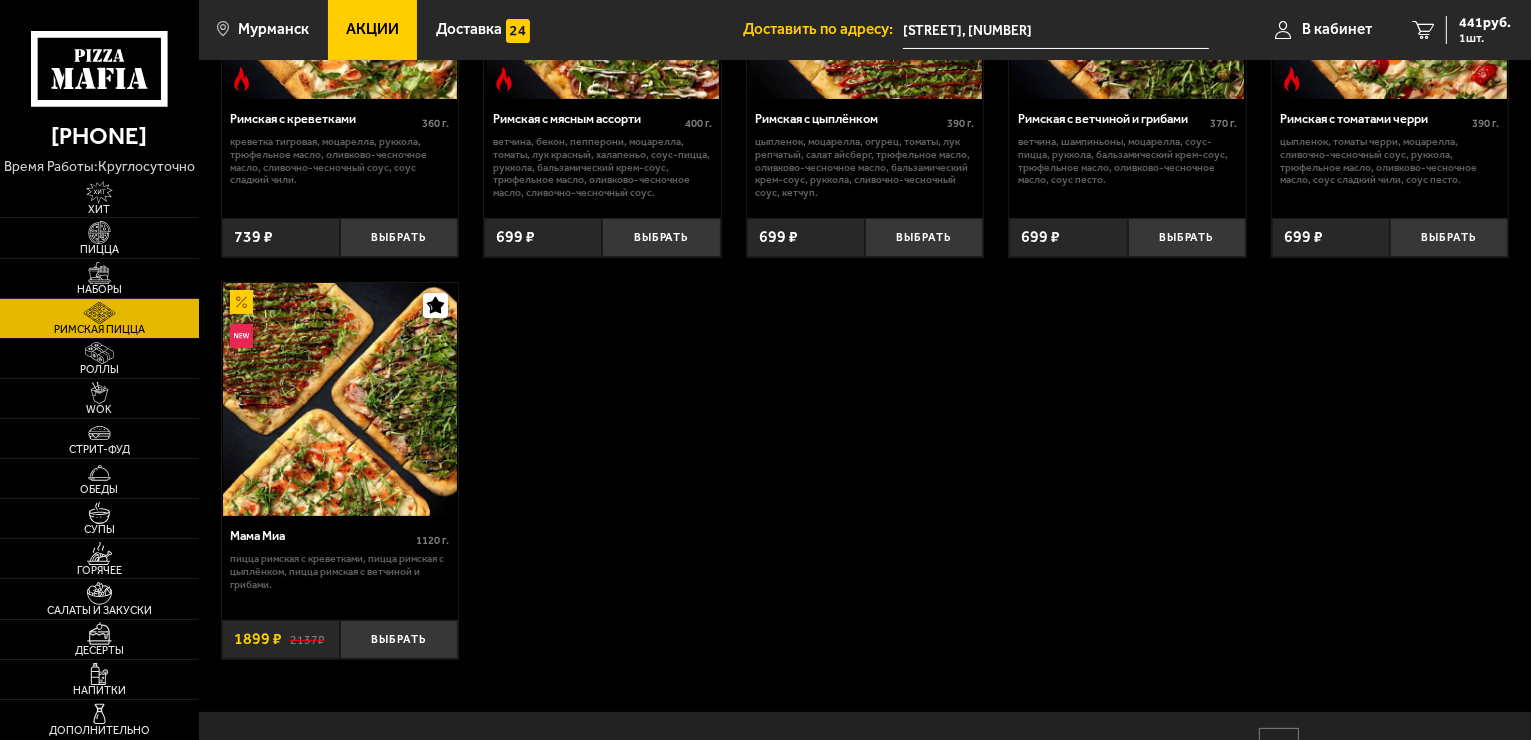 click at bounding box center (340, 400) 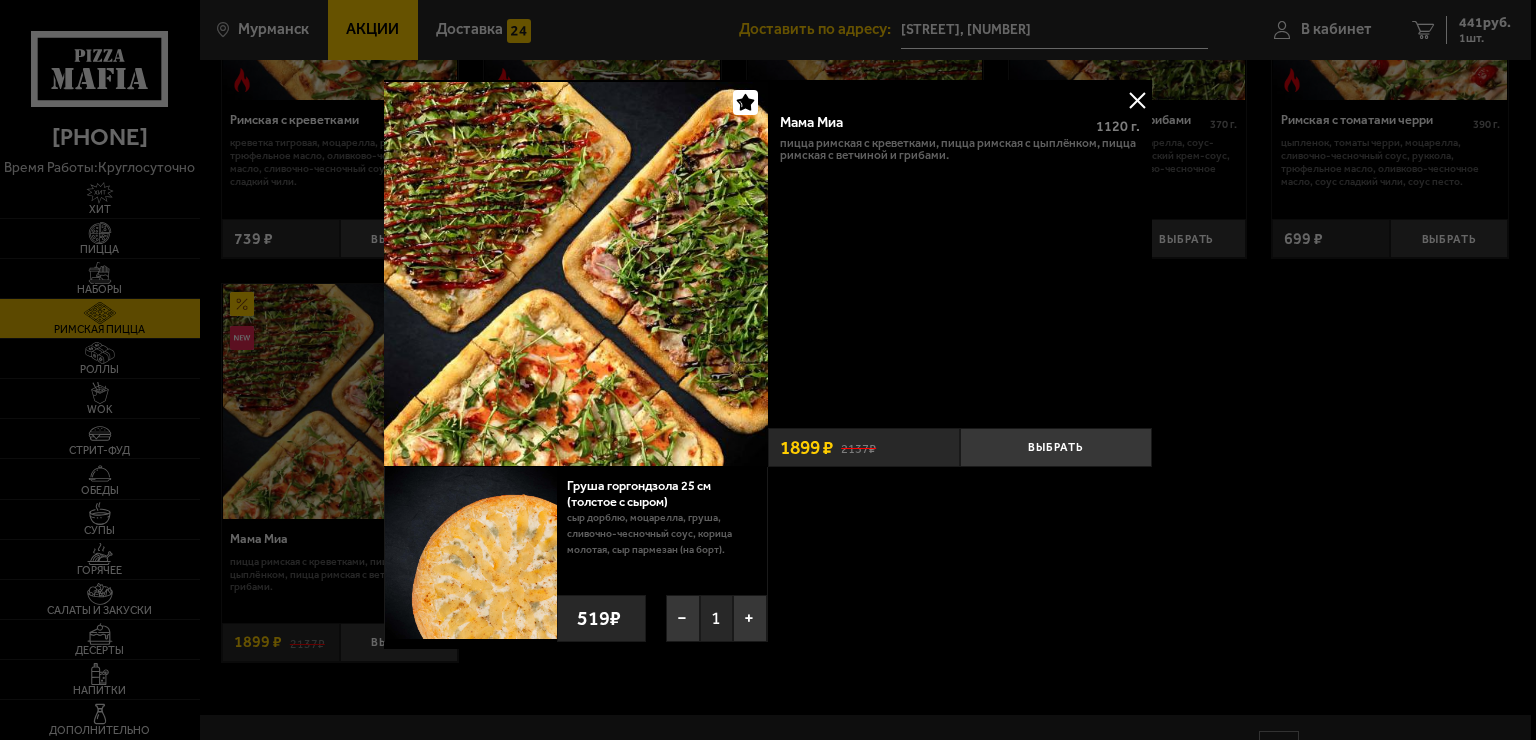 click on "Мама Миа 1120   г . Пицца Римская с креветками, Пицца Римская с цыплёнком, Пицца Римская с ветчиной и грибами." at bounding box center [960, 260] 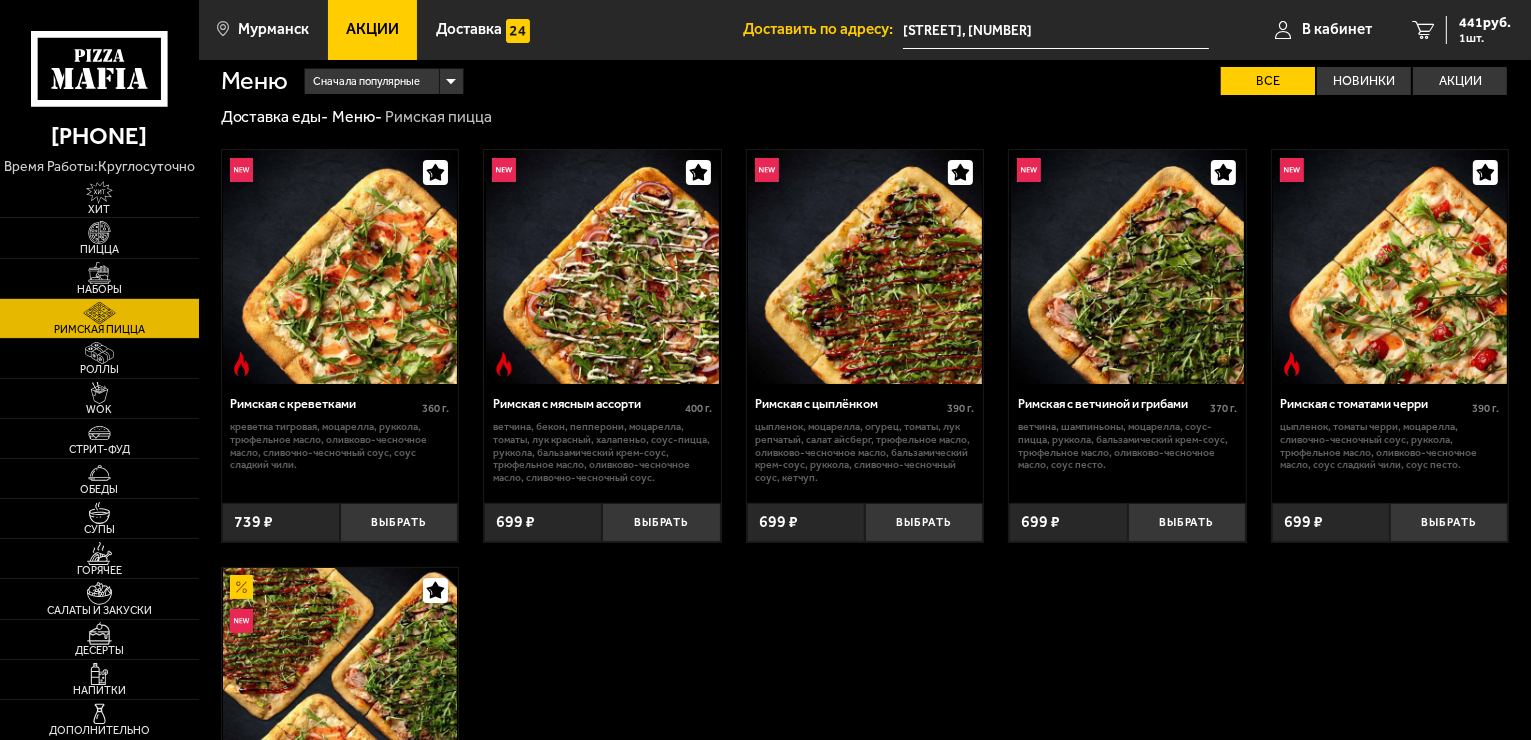 scroll, scrollTop: 0, scrollLeft: 0, axis: both 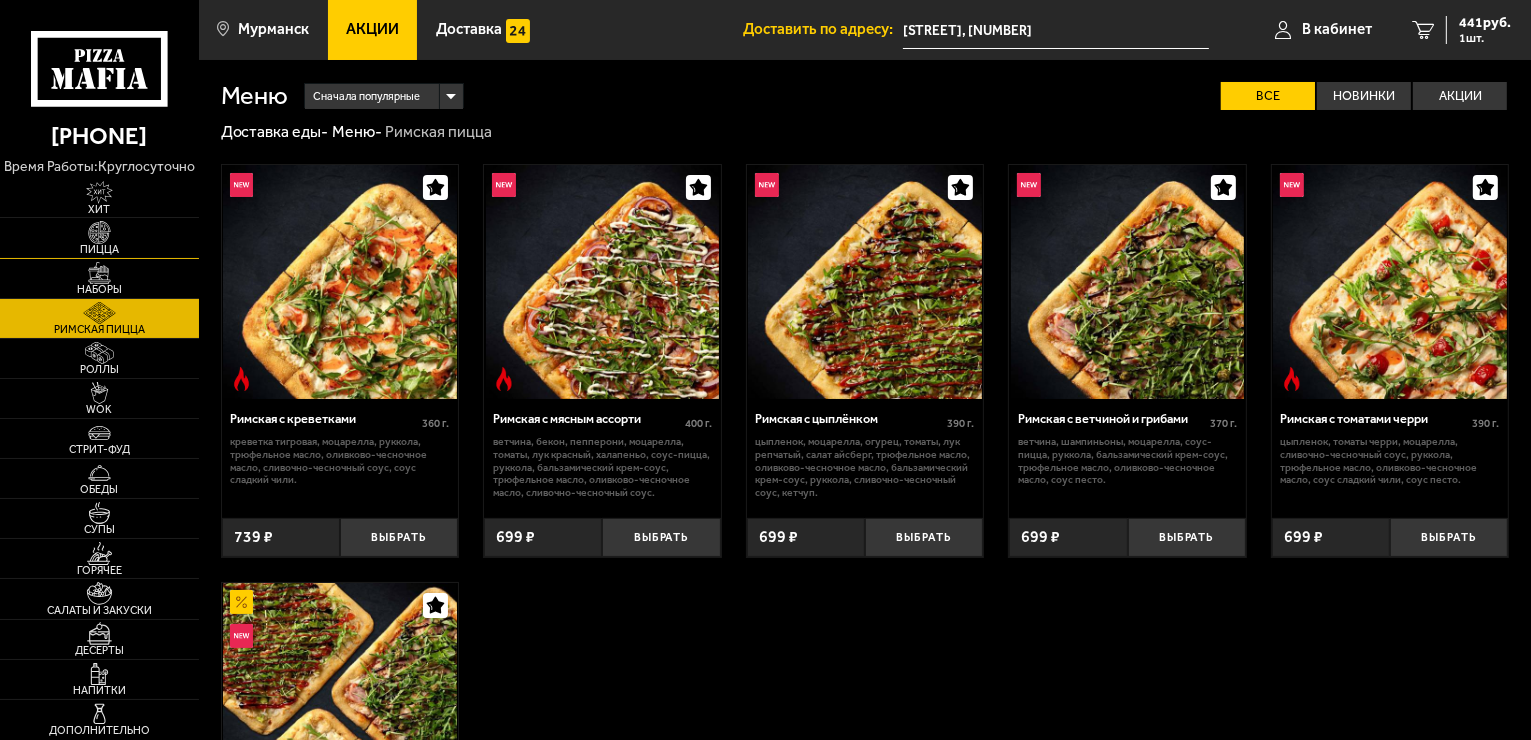 click at bounding box center [99, 232] 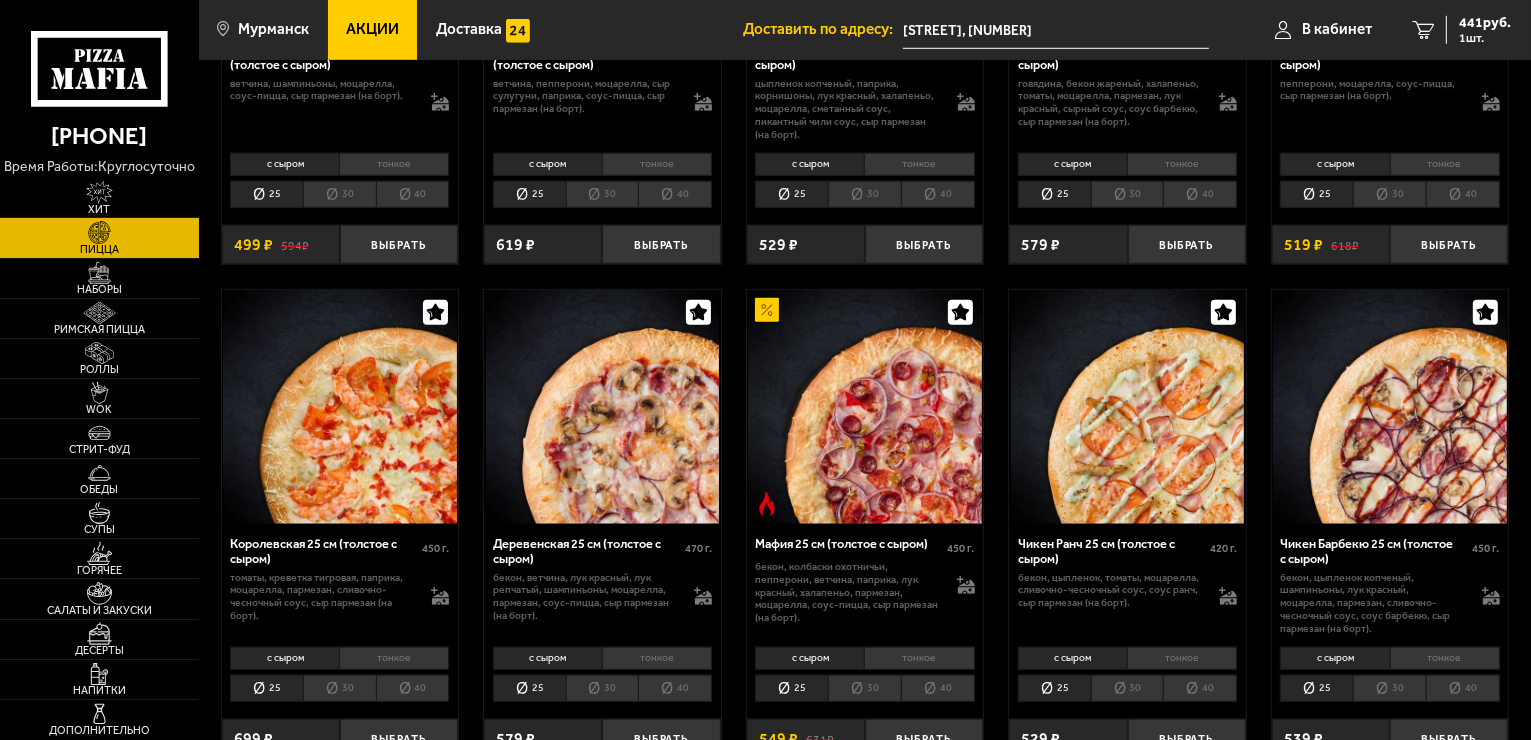 scroll, scrollTop: 1800, scrollLeft: 0, axis: vertical 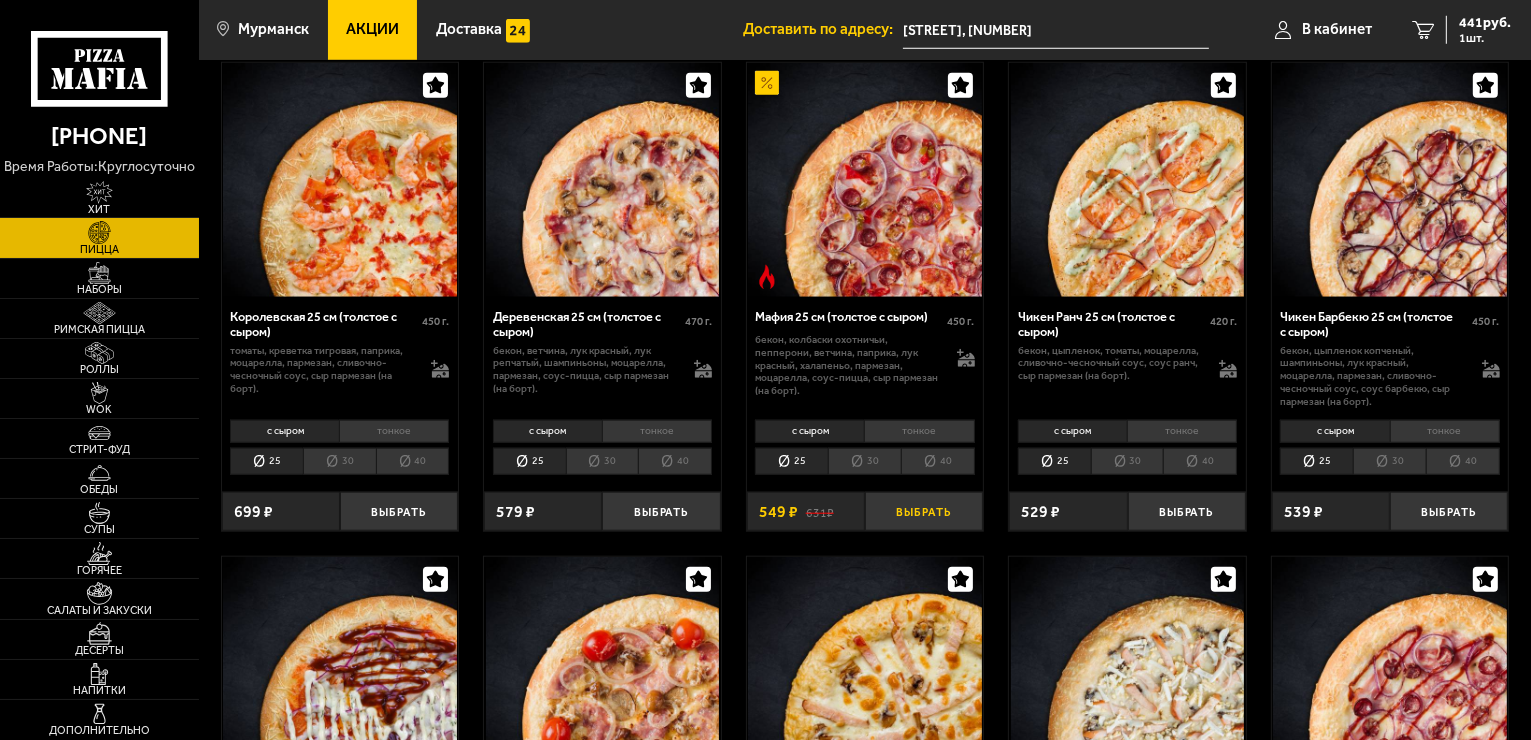click on "Выбрать" at bounding box center [924, 511] 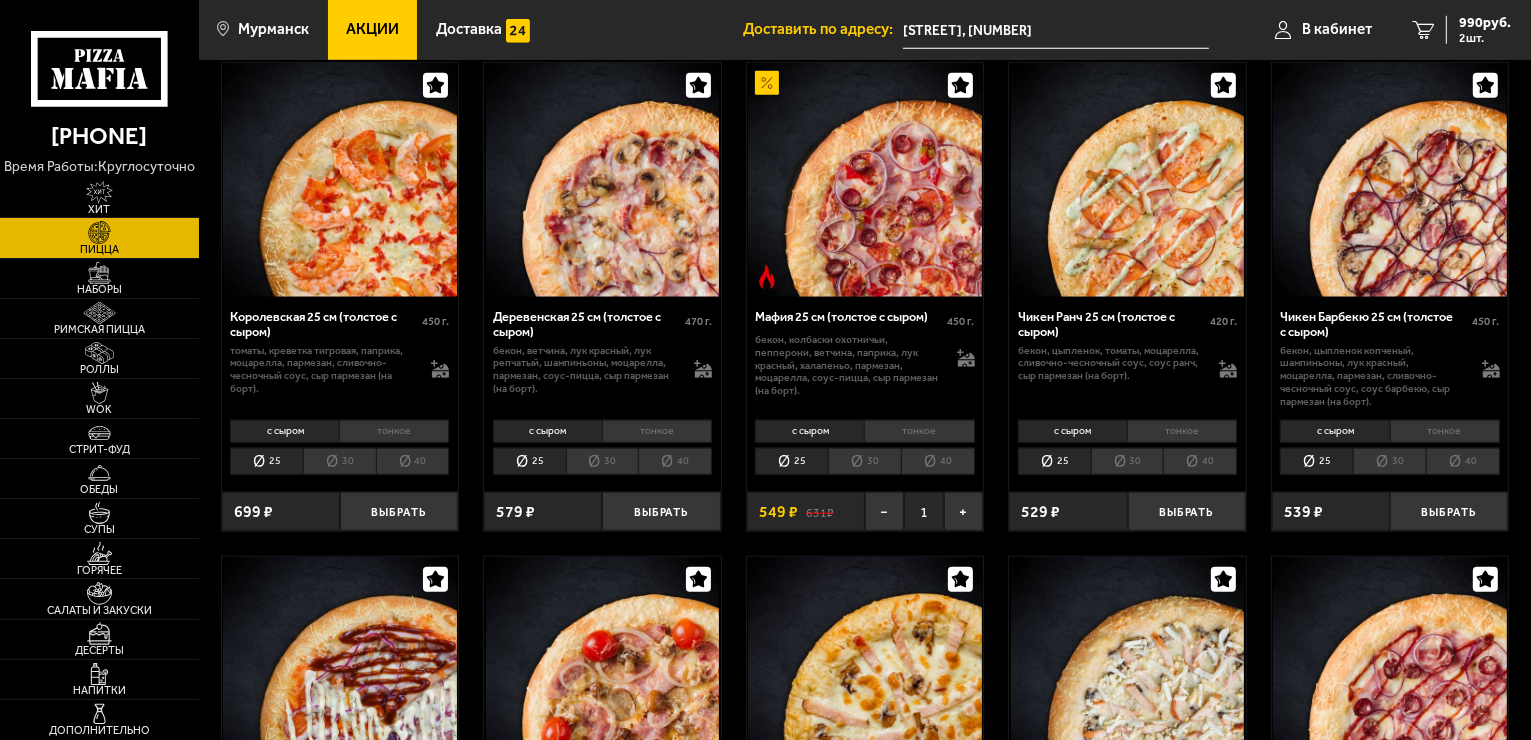 click on "30" at bounding box center (864, 462) 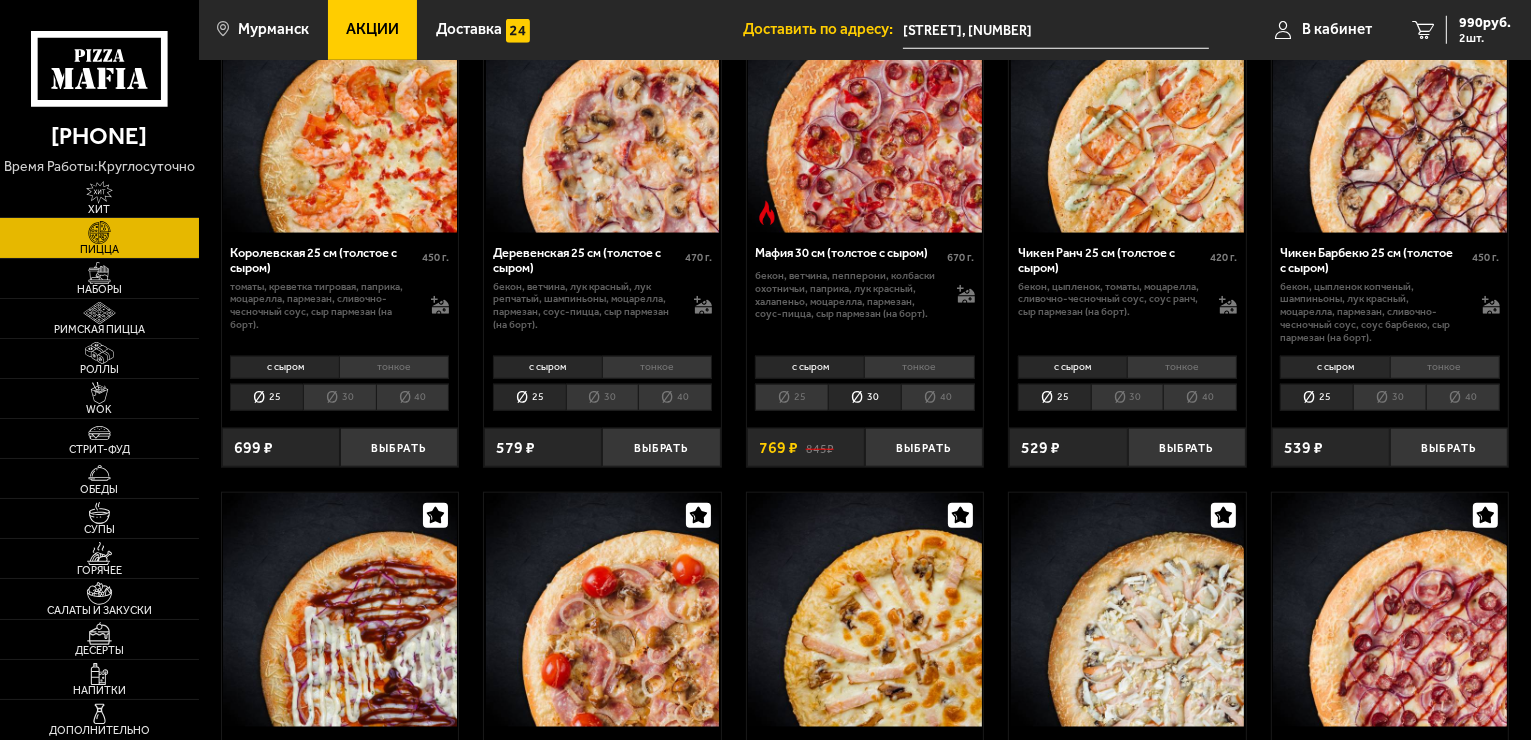 scroll, scrollTop: 1900, scrollLeft: 0, axis: vertical 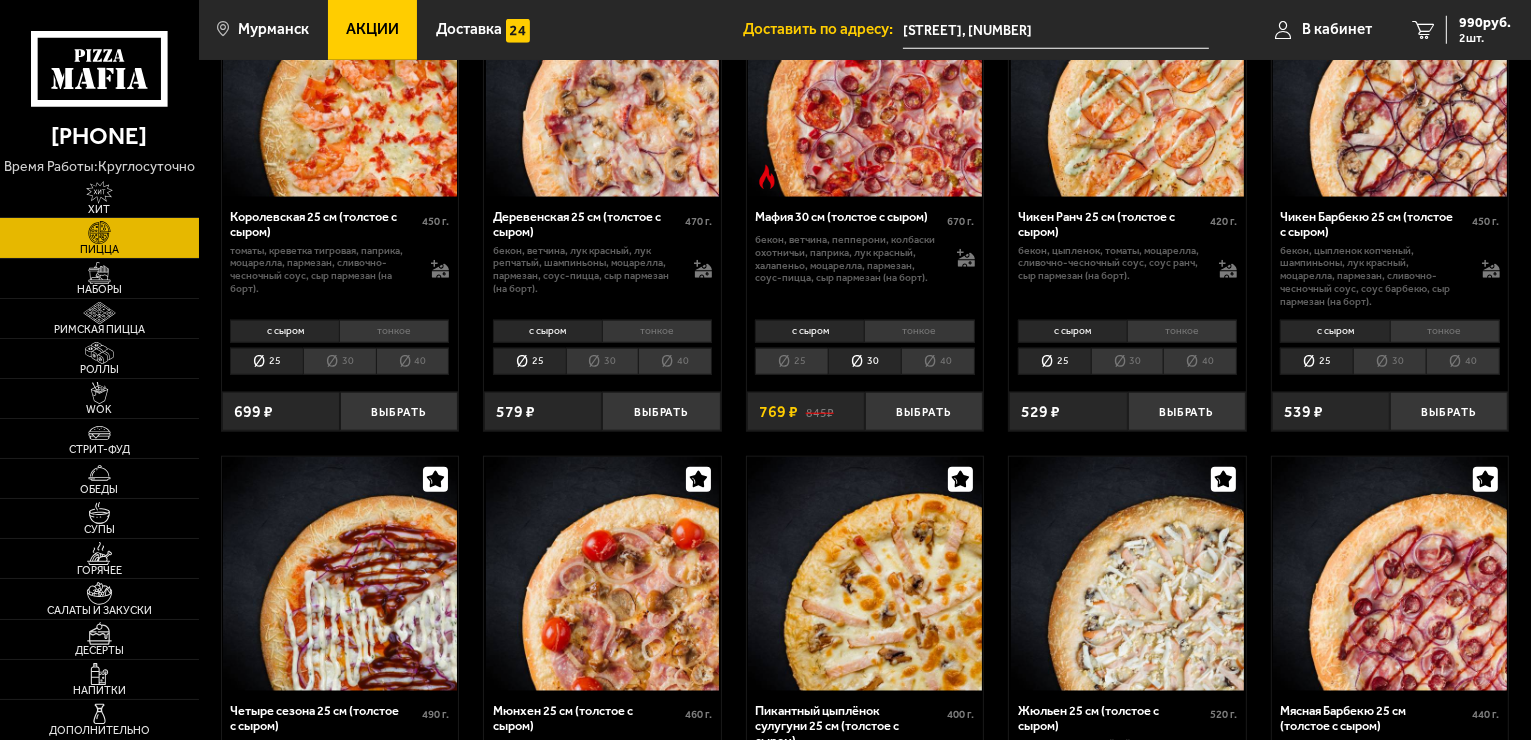 click on "30" at bounding box center (1389, 362) 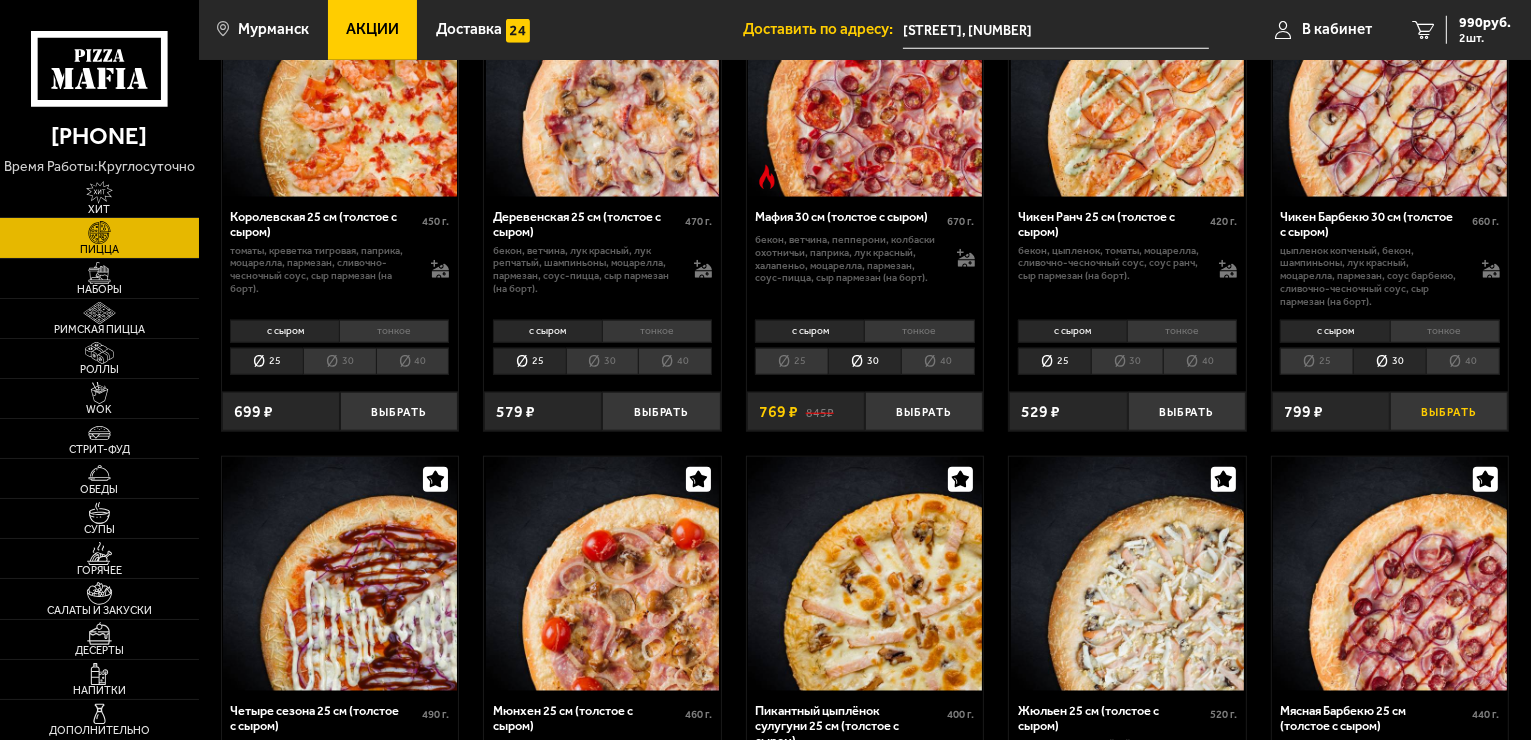 click on "Выбрать" at bounding box center [1449, 411] 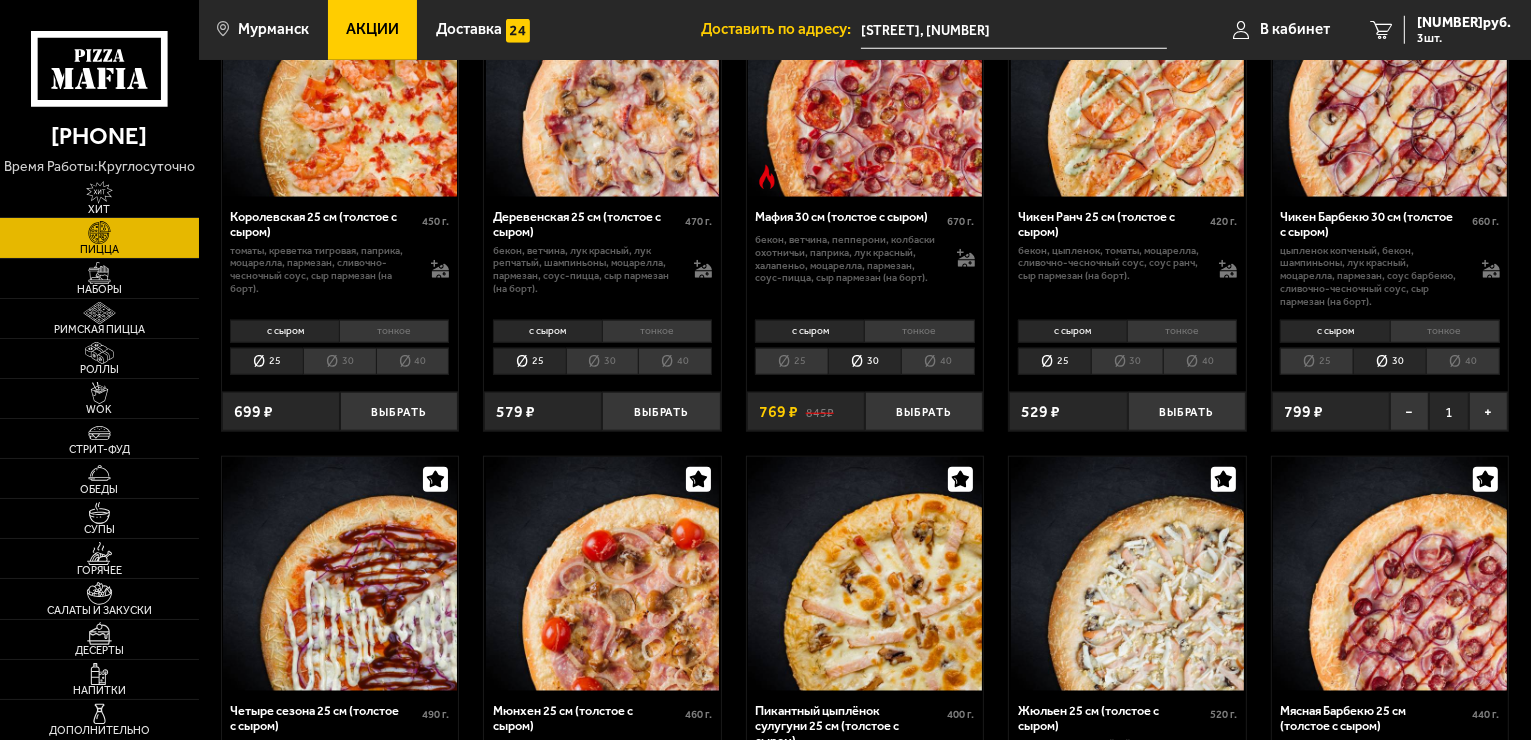 click on "40" at bounding box center (1463, 362) 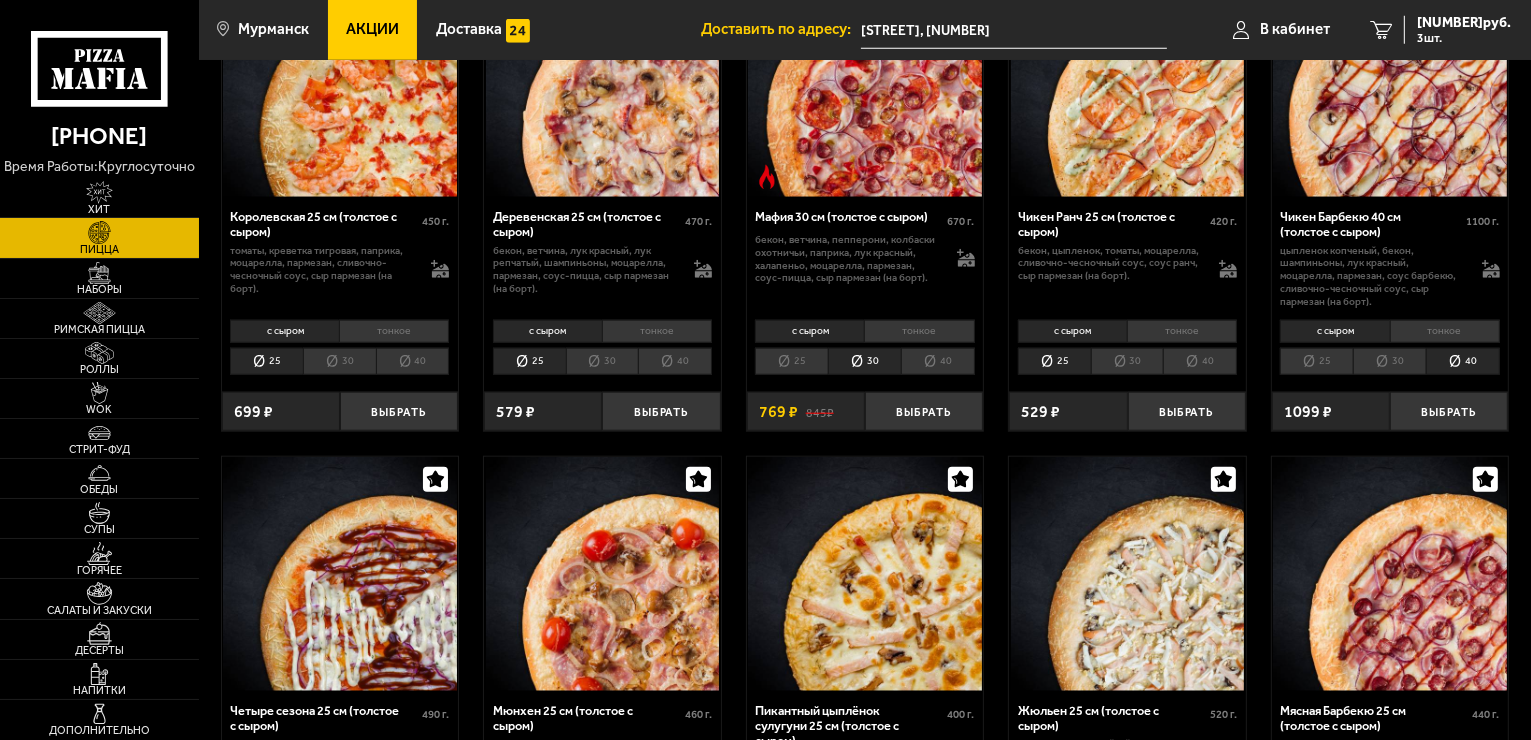 click on "40" at bounding box center [938, 362] 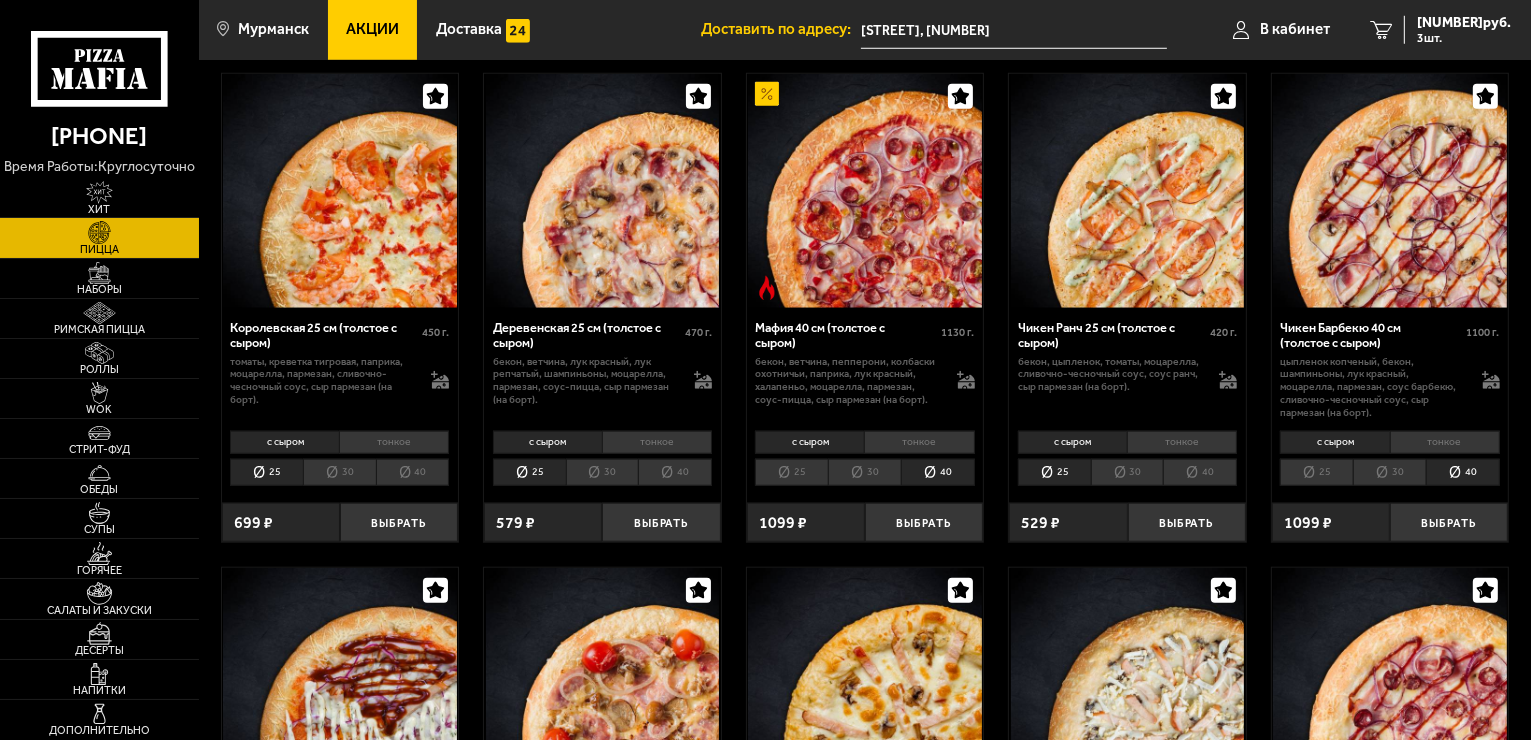 scroll, scrollTop: 1800, scrollLeft: 0, axis: vertical 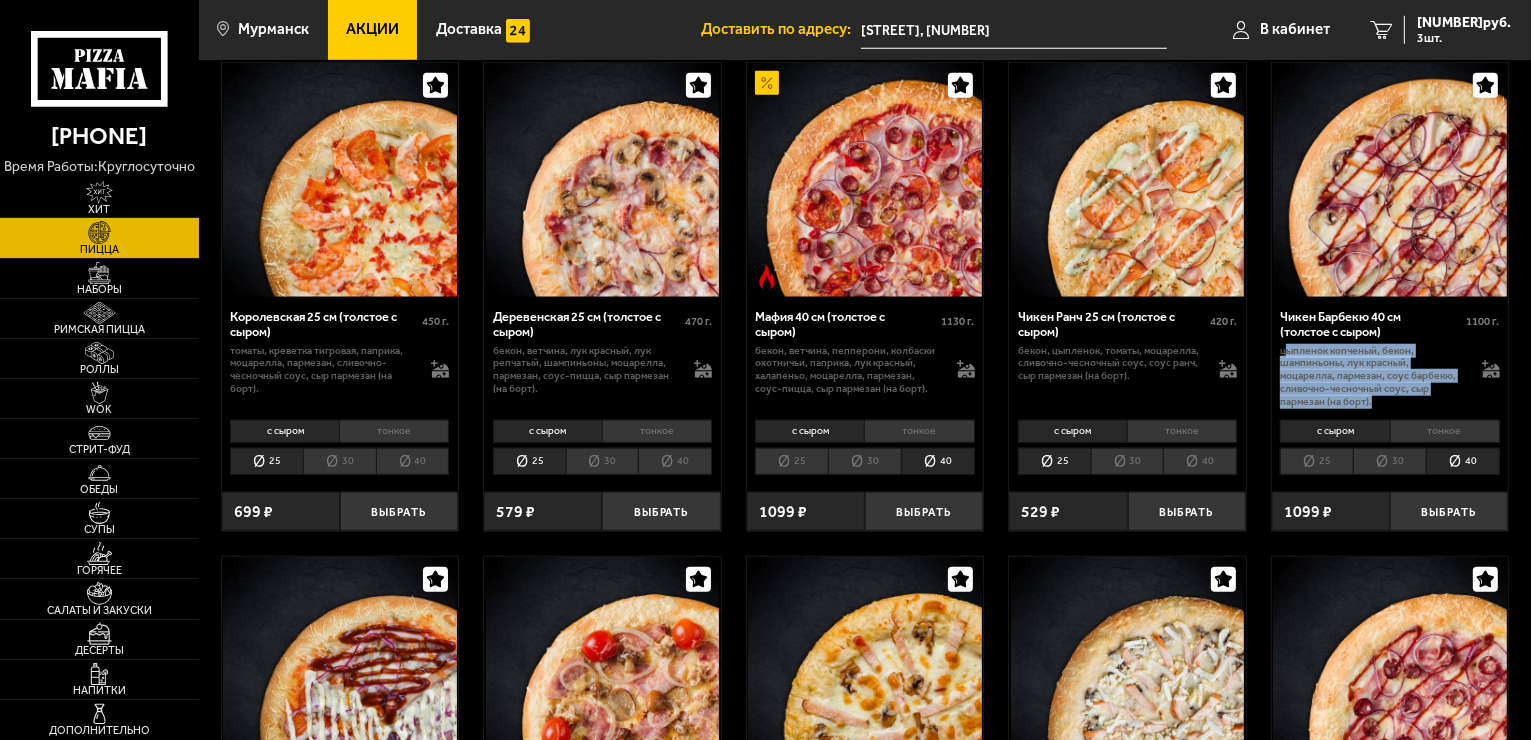 drag, startPoint x: 1288, startPoint y: 345, endPoint x: 1400, endPoint y: 402, distance: 125.670204 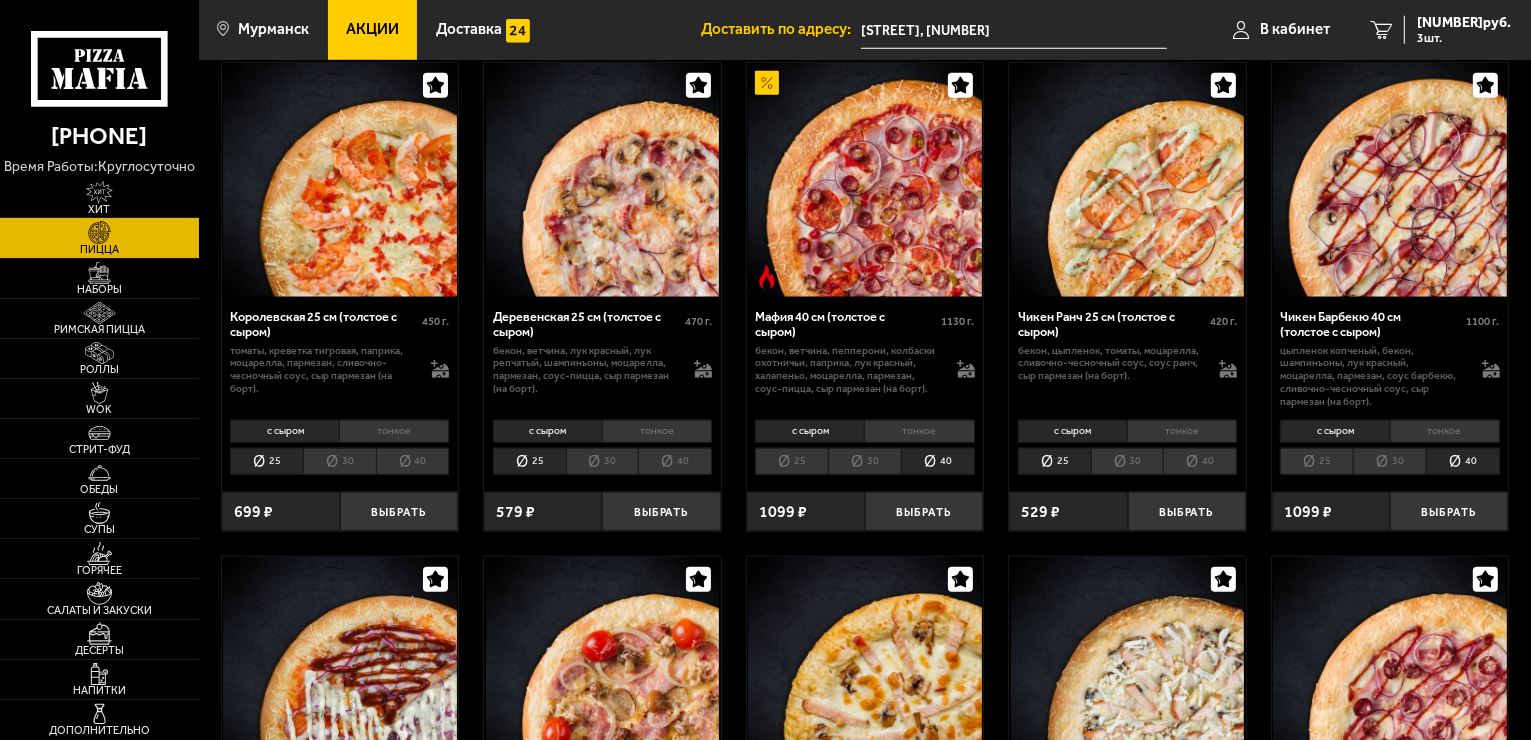 click on "цыпленок копченый, бекон, шампиньоны, лук красный, моцарелла, пармезан, соус барбекю, сливочно-чесночный соус, сыр пармезан (на борт)." at bounding box center [1372, 377] 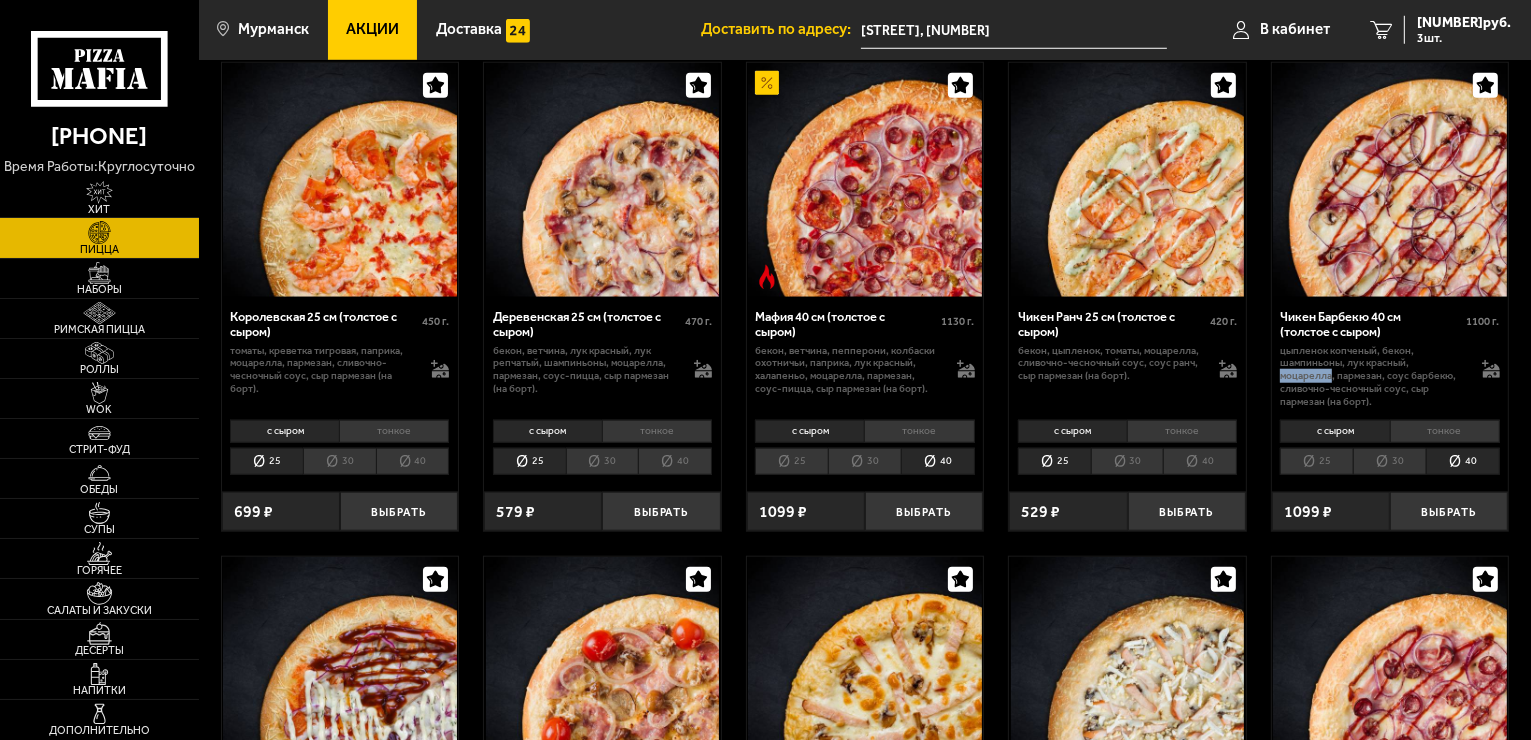click on "цыпленок копченый, бекон, шампиньоны, лук красный, моцарелла, пармезан, соус барбекю, сливочно-чесночный соус, сыр пармезан (на борт)." at bounding box center (1372, 377) 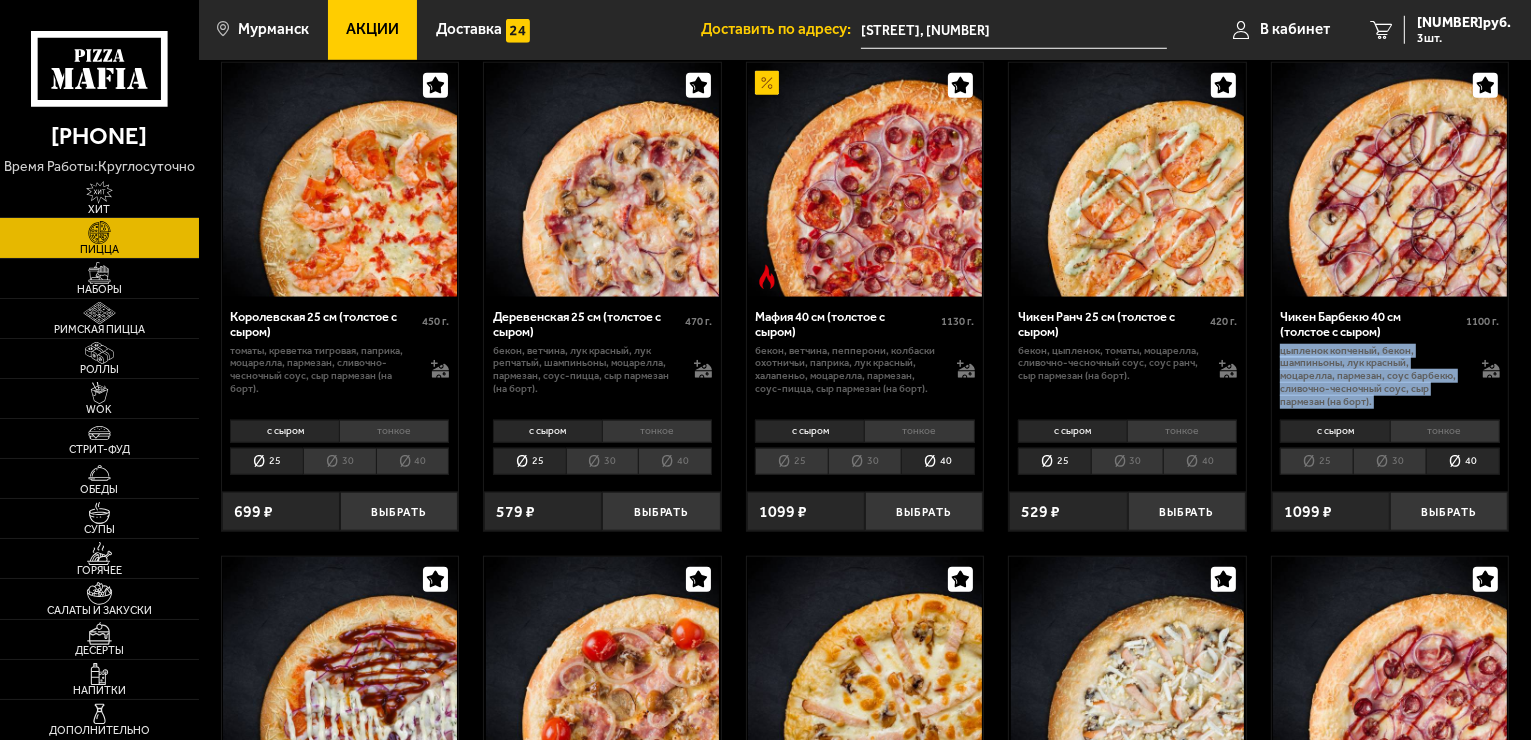 click on "цыпленок копченый, бекон, шампиньоны, лук красный, моцарелла, пармезан, соус барбекю, сливочно-чесночный соус, сыр пармезан (на борт)." at bounding box center [1372, 377] 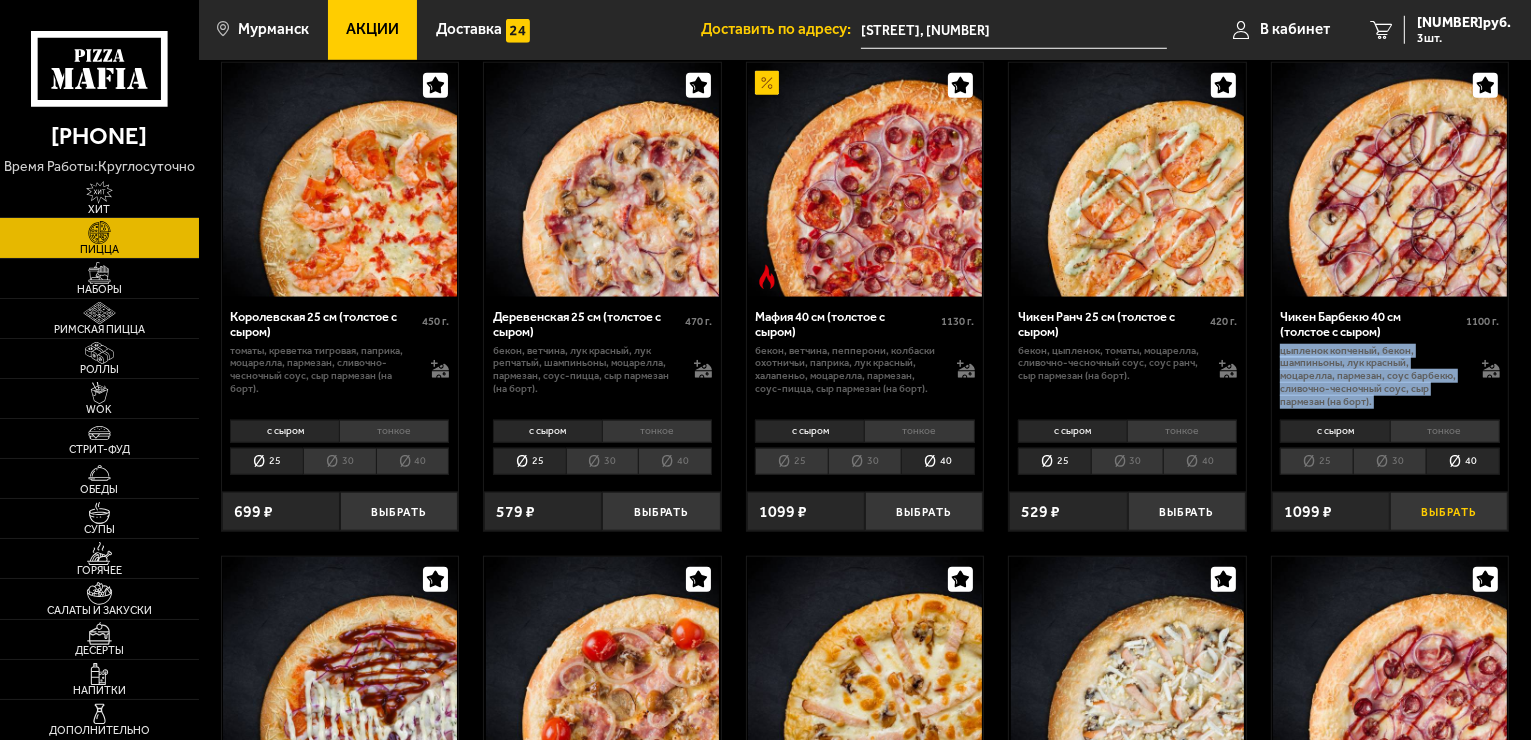 click on "Выбрать" at bounding box center [1449, 511] 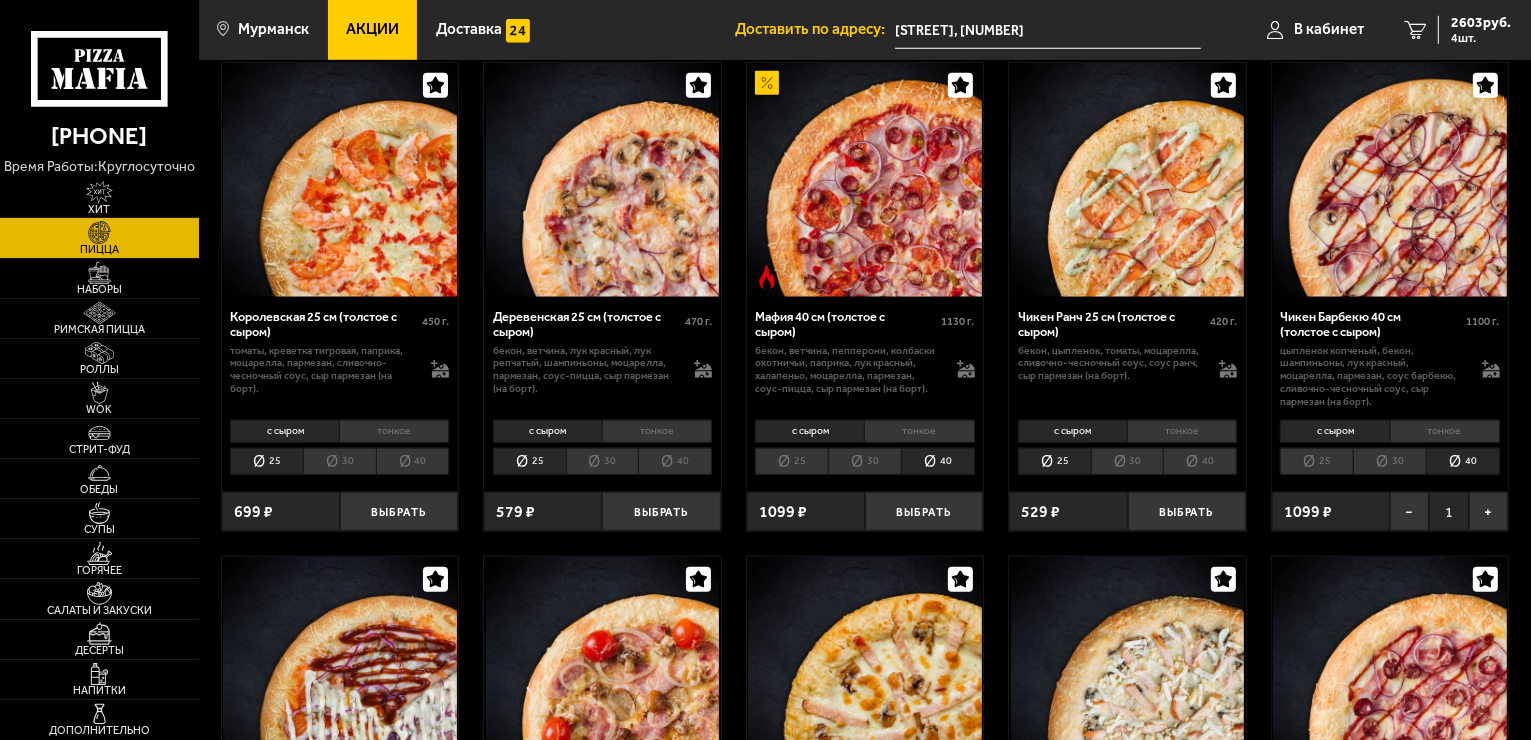 click on "25" at bounding box center [1316, 462] 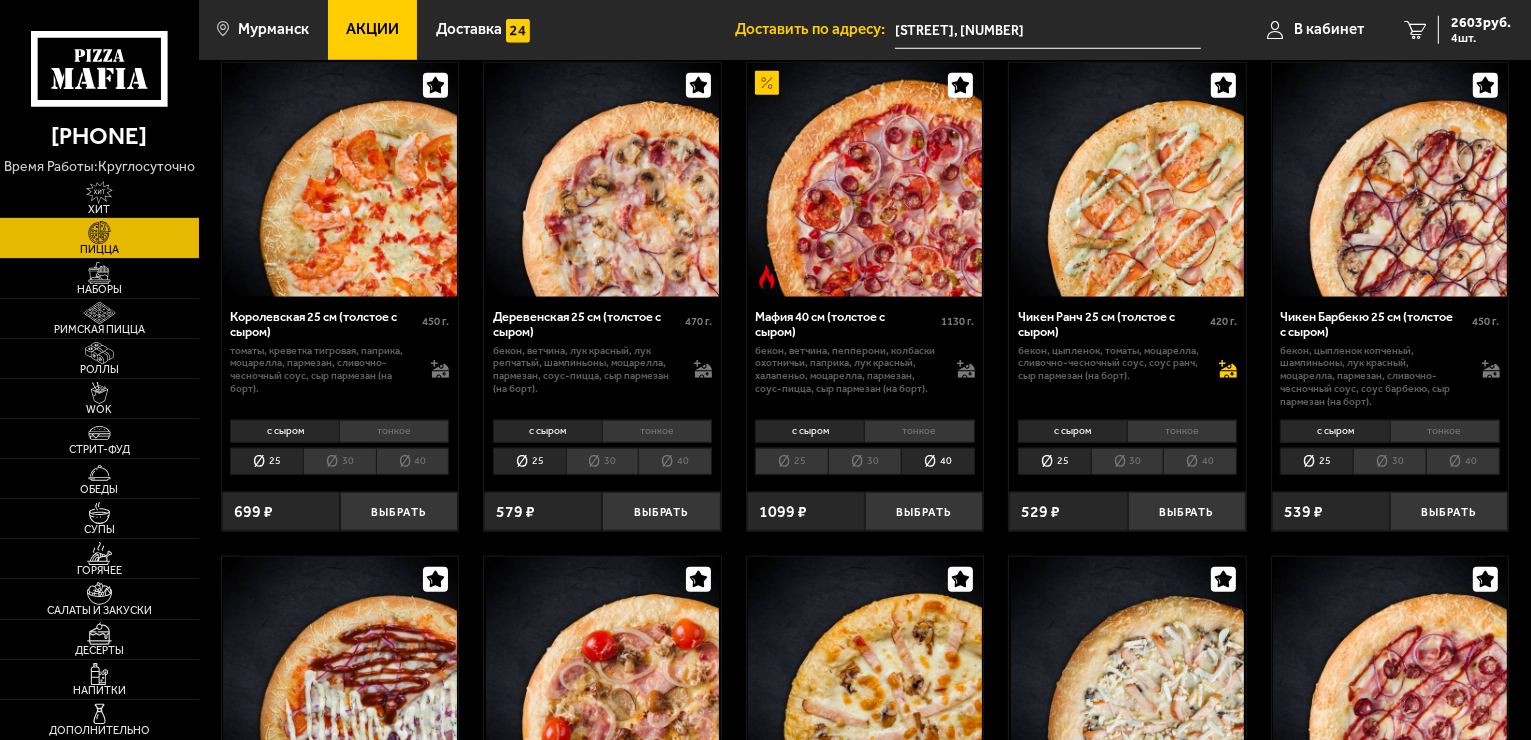 click 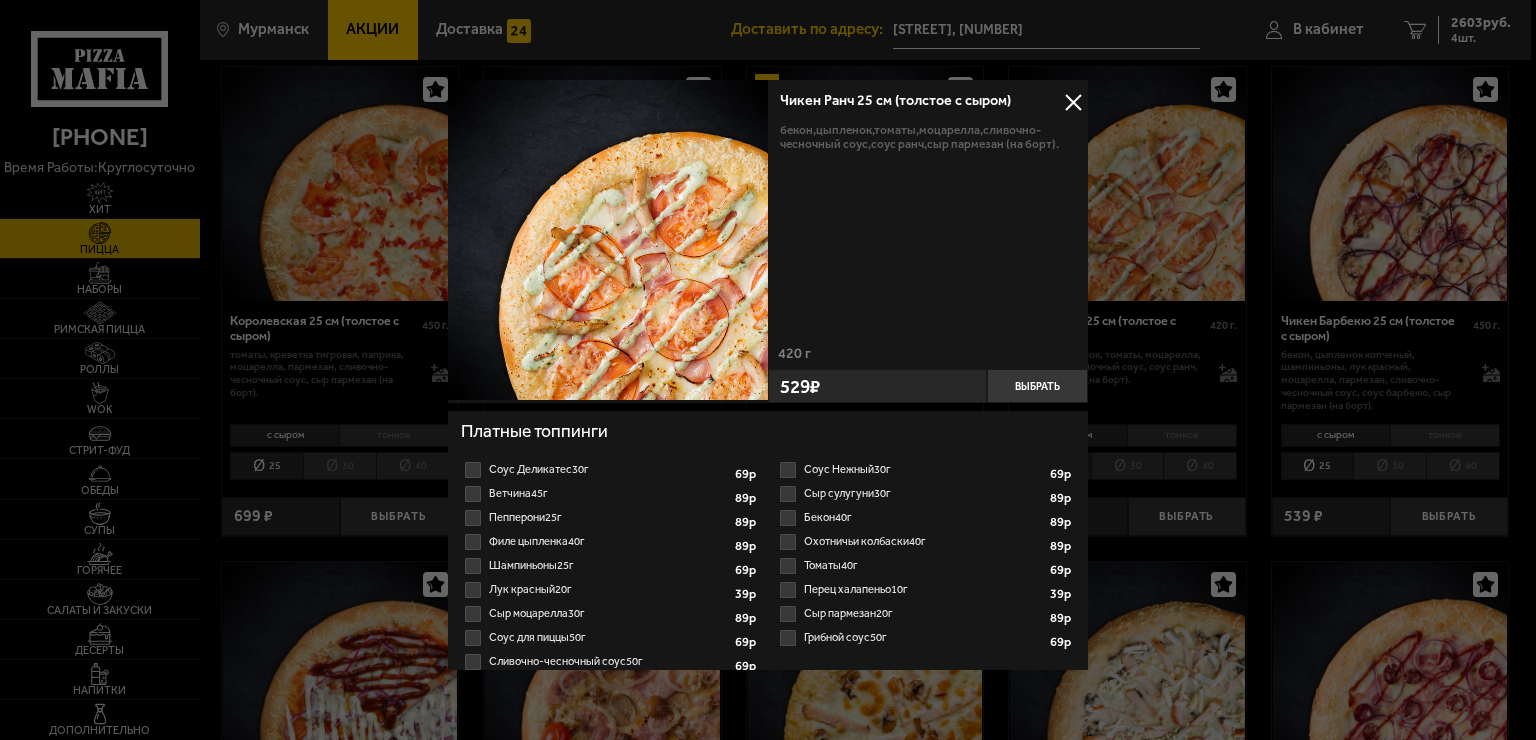 click at bounding box center [1073, 103] 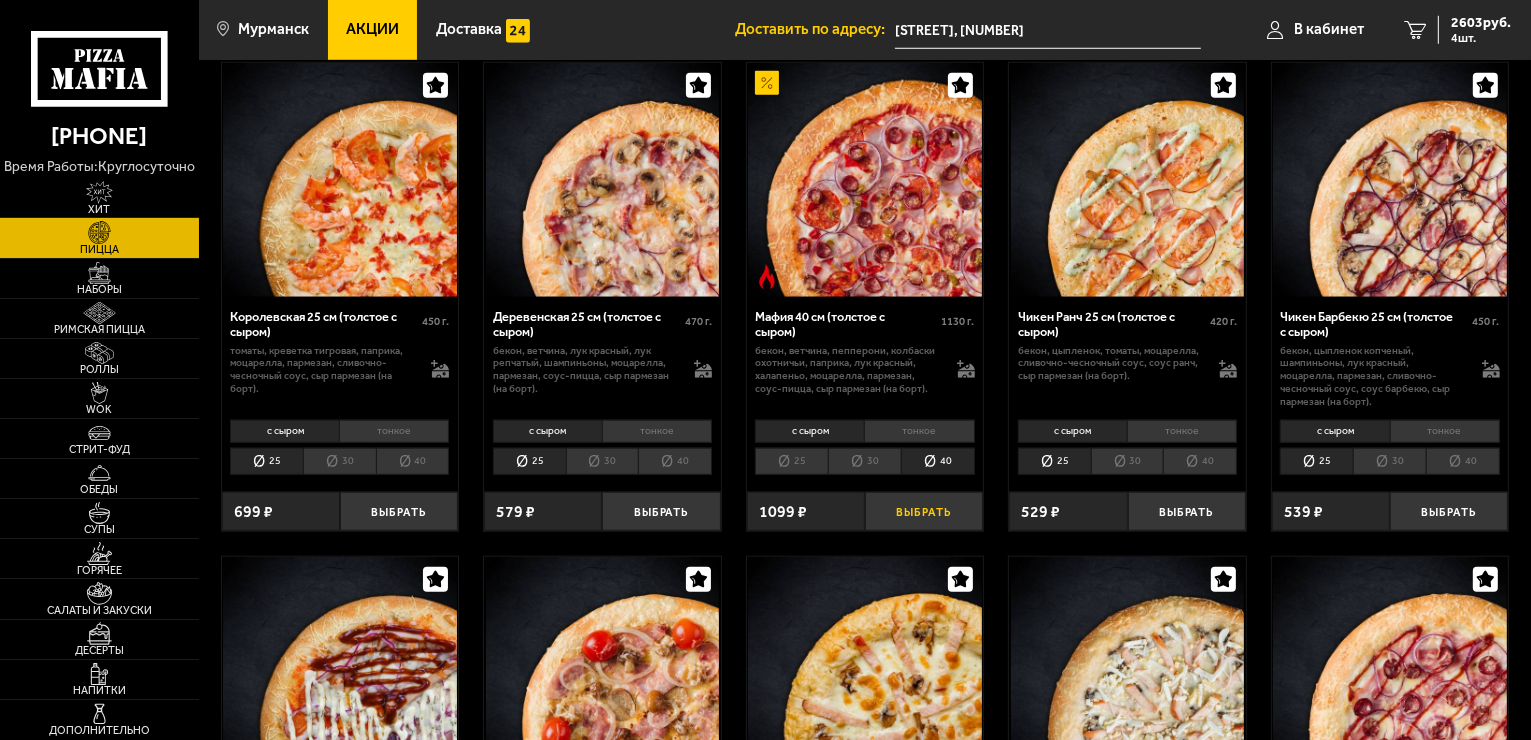 click on "Выбрать" at bounding box center [924, 511] 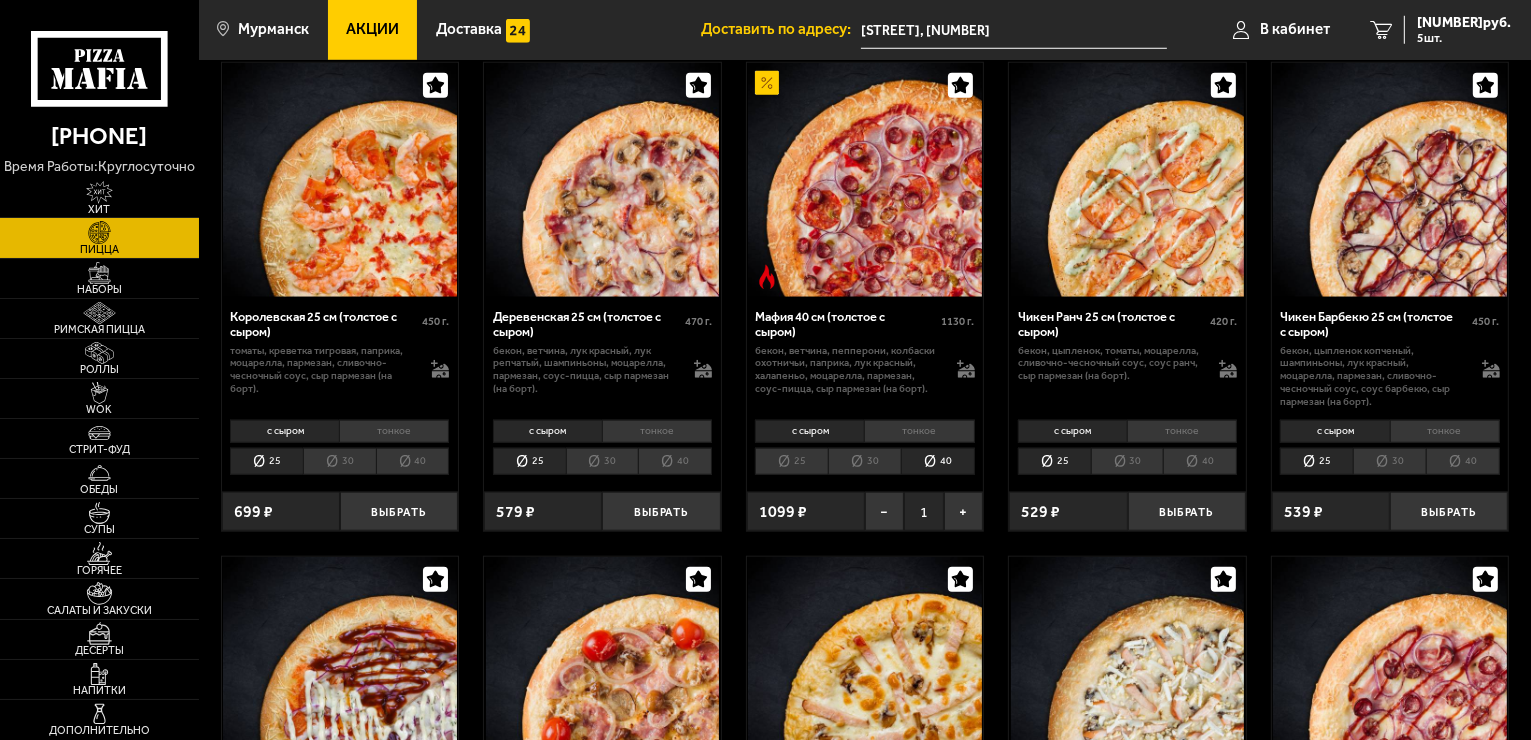 click on "1" at bounding box center [923, 511] 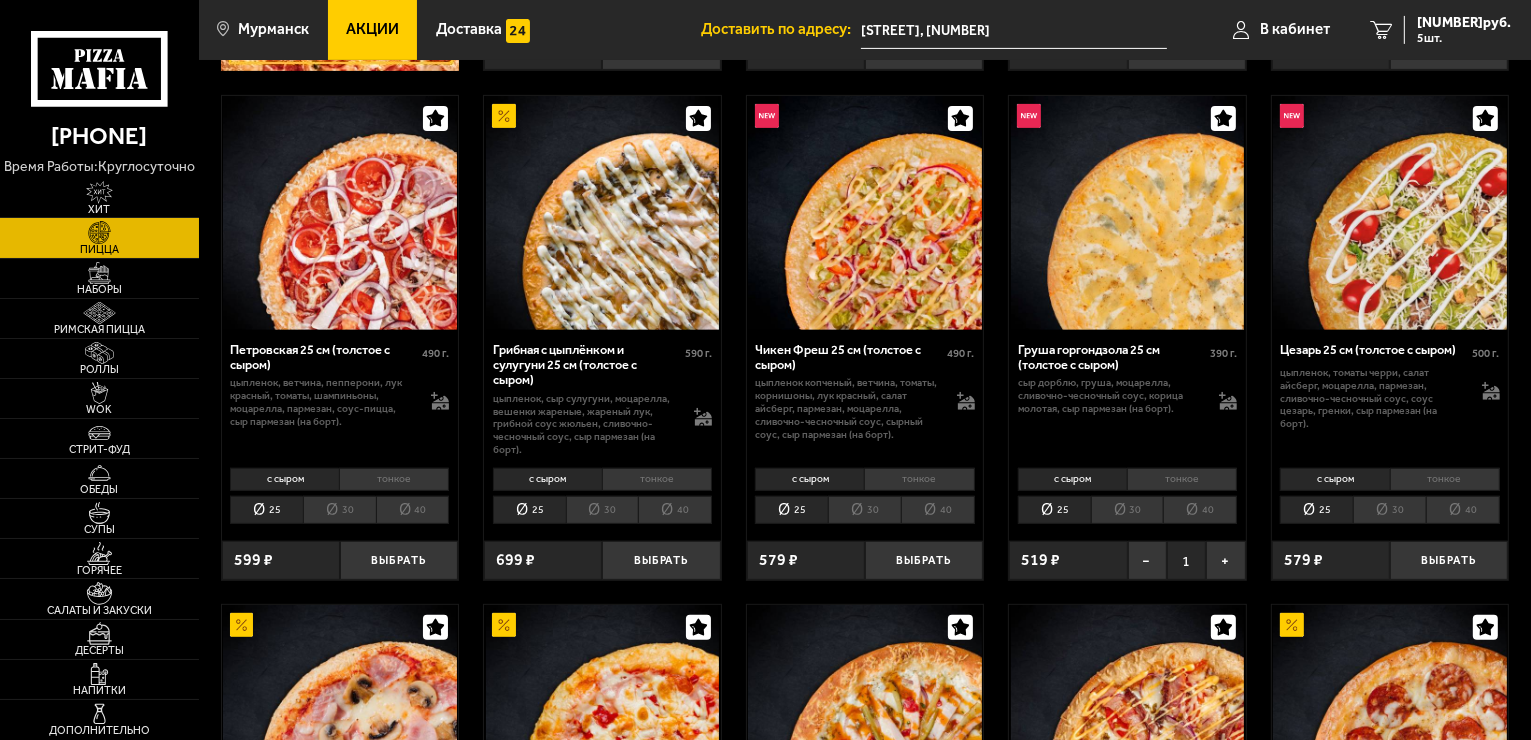scroll, scrollTop: 800, scrollLeft: 0, axis: vertical 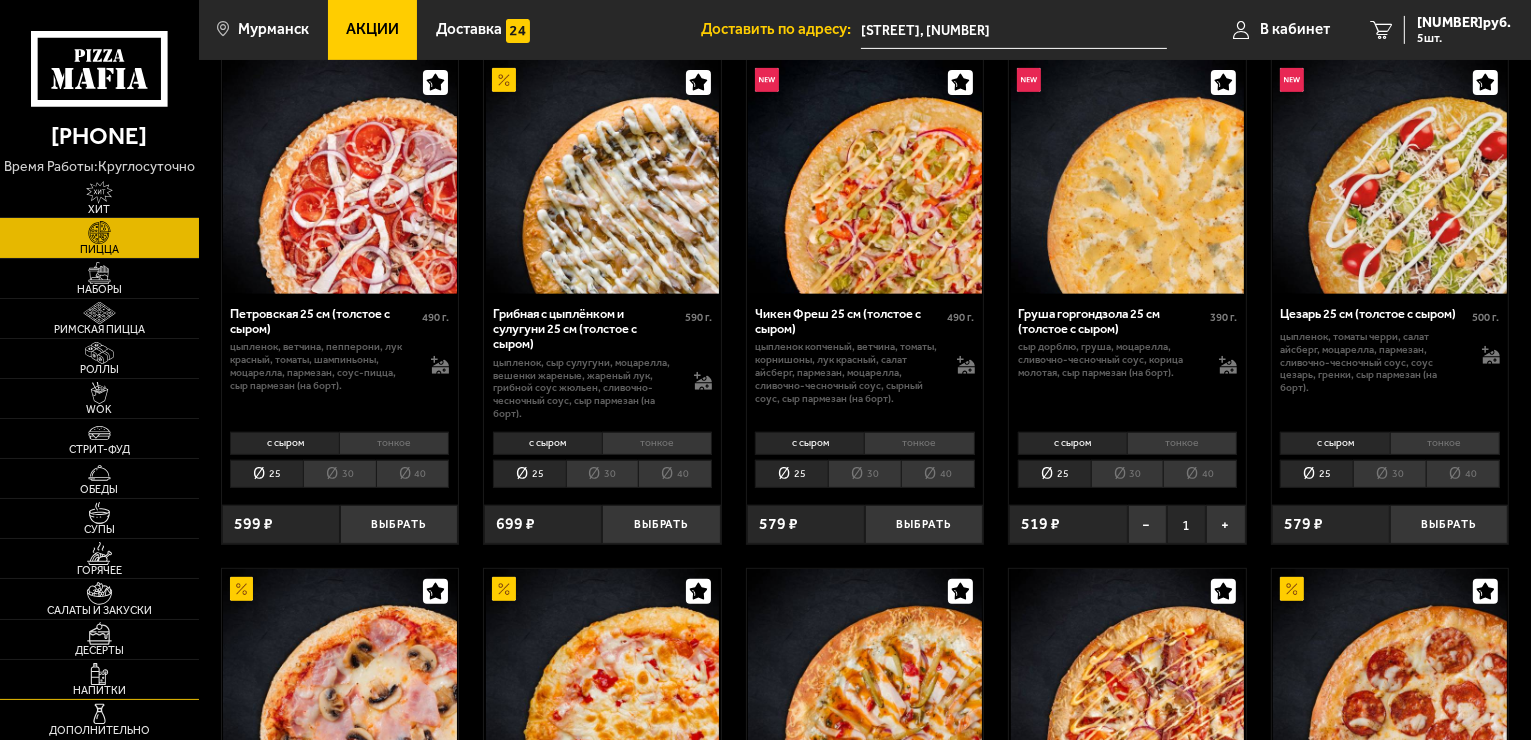 click at bounding box center (99, 674) 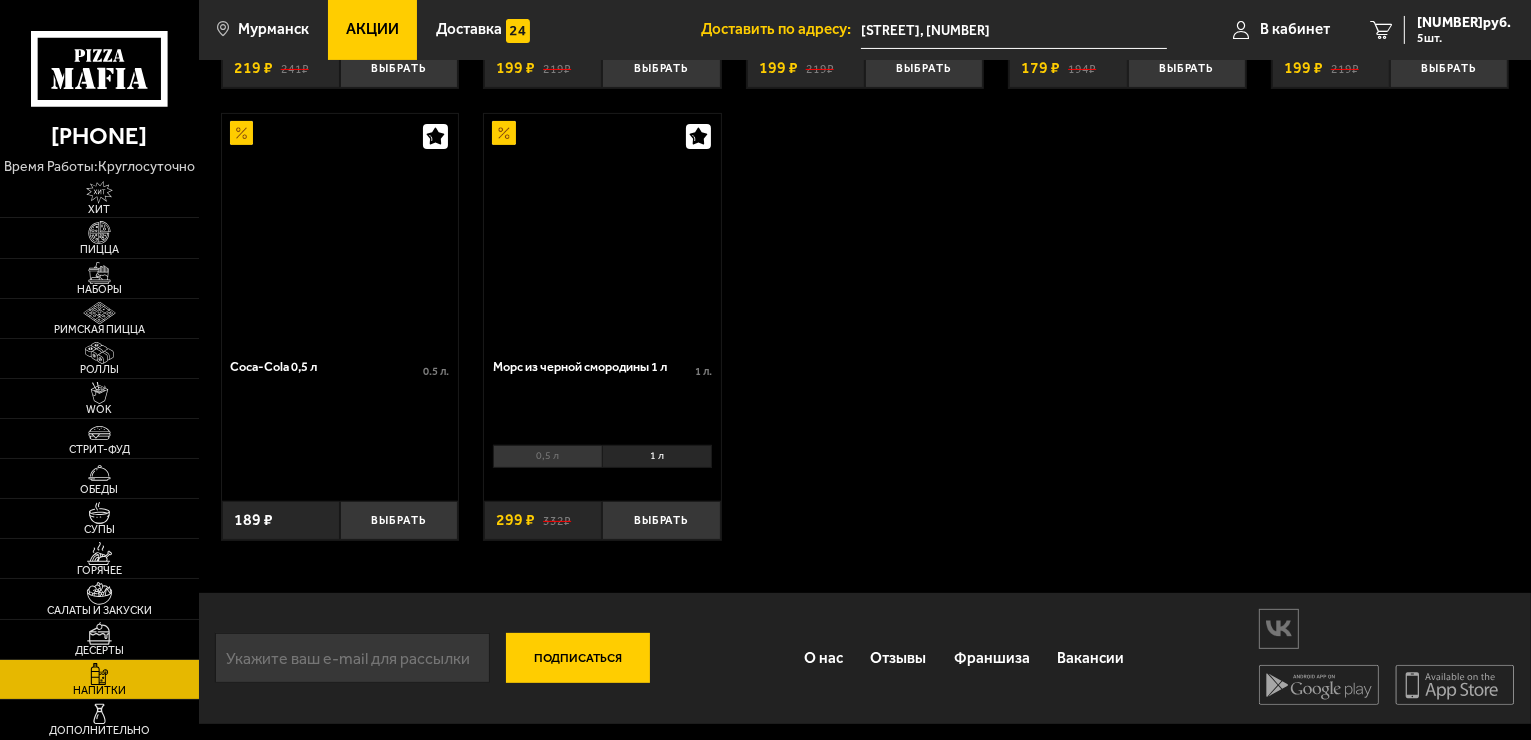 scroll, scrollTop: 0, scrollLeft: 0, axis: both 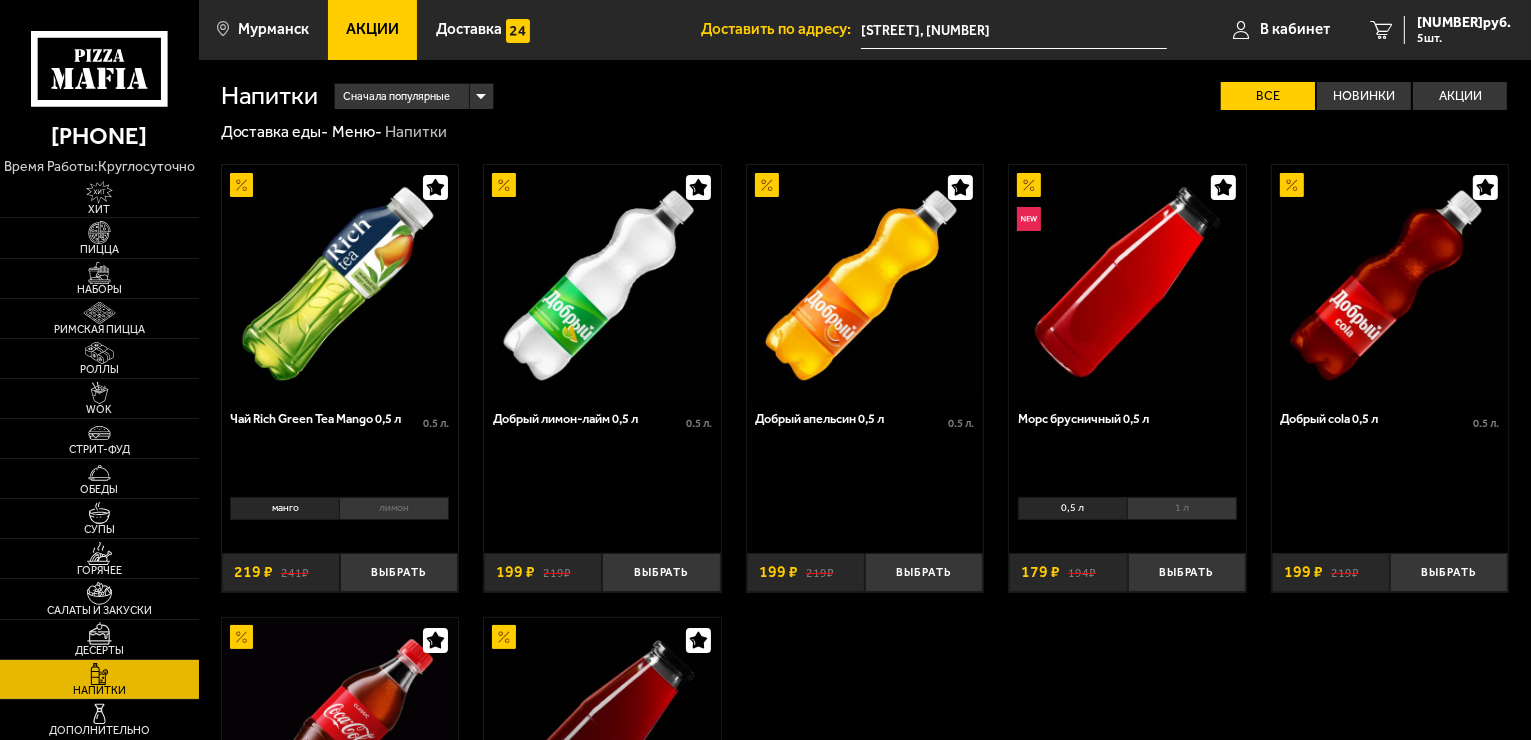 click on "1 л" at bounding box center (1182, 508) 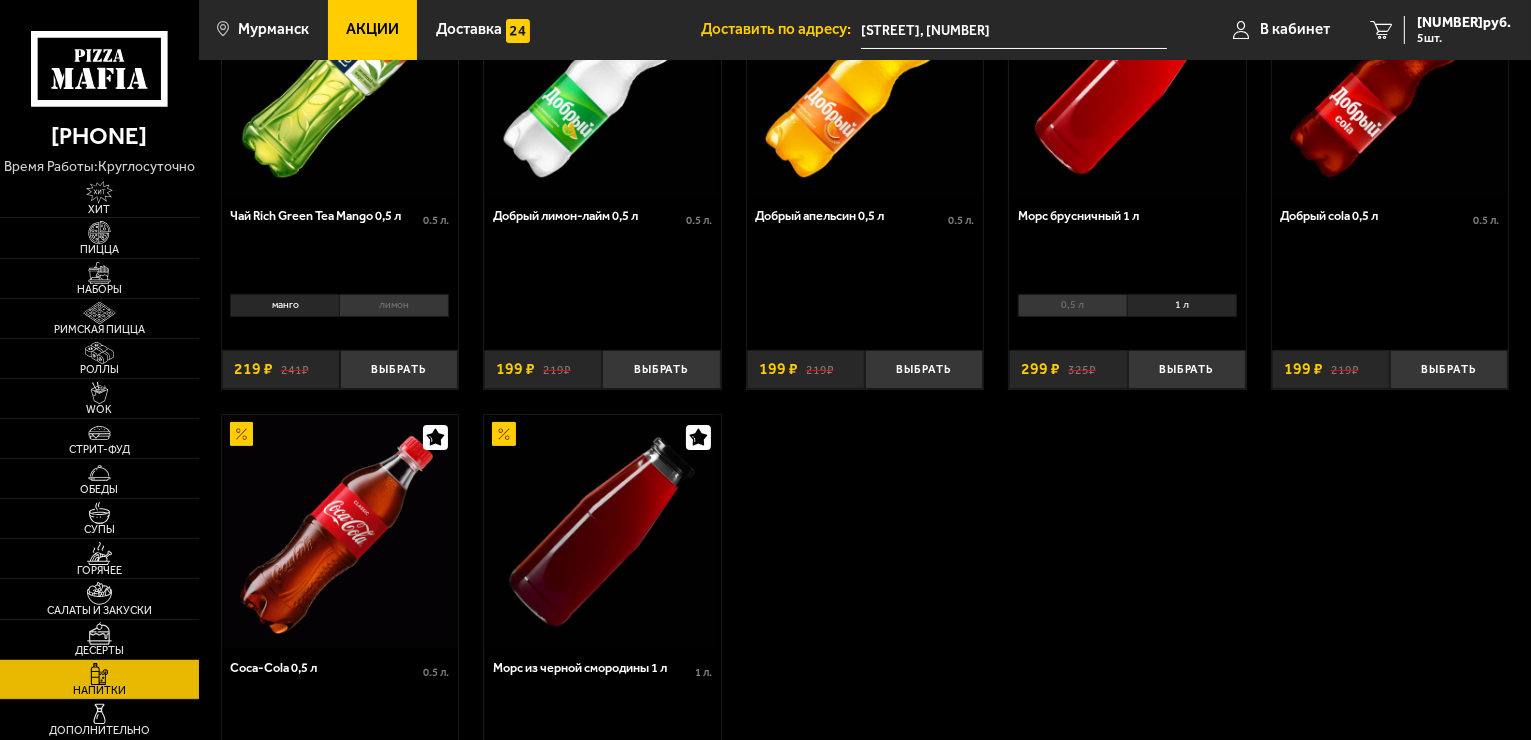 scroll, scrollTop: 0, scrollLeft: 0, axis: both 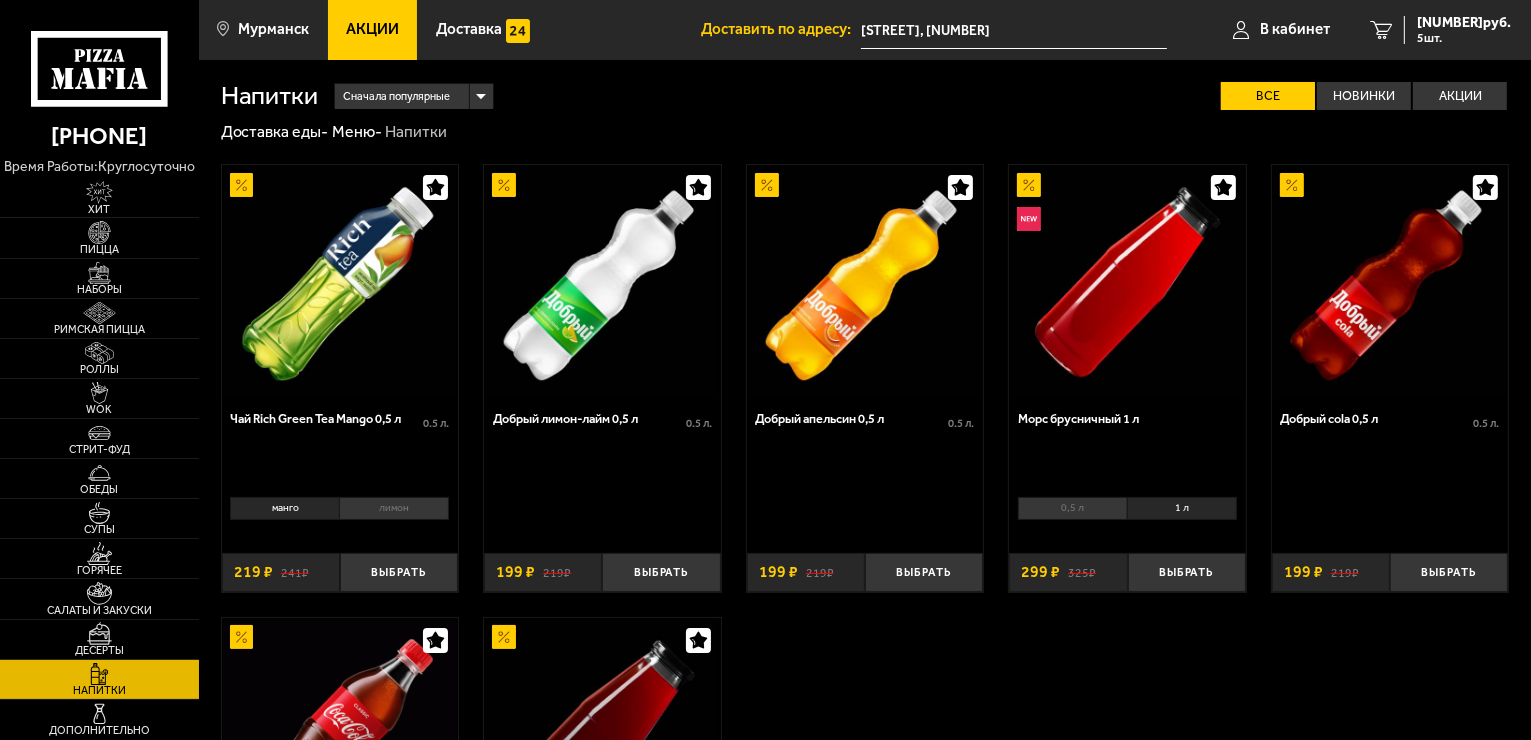 click on "1 л" at bounding box center [1182, 508] 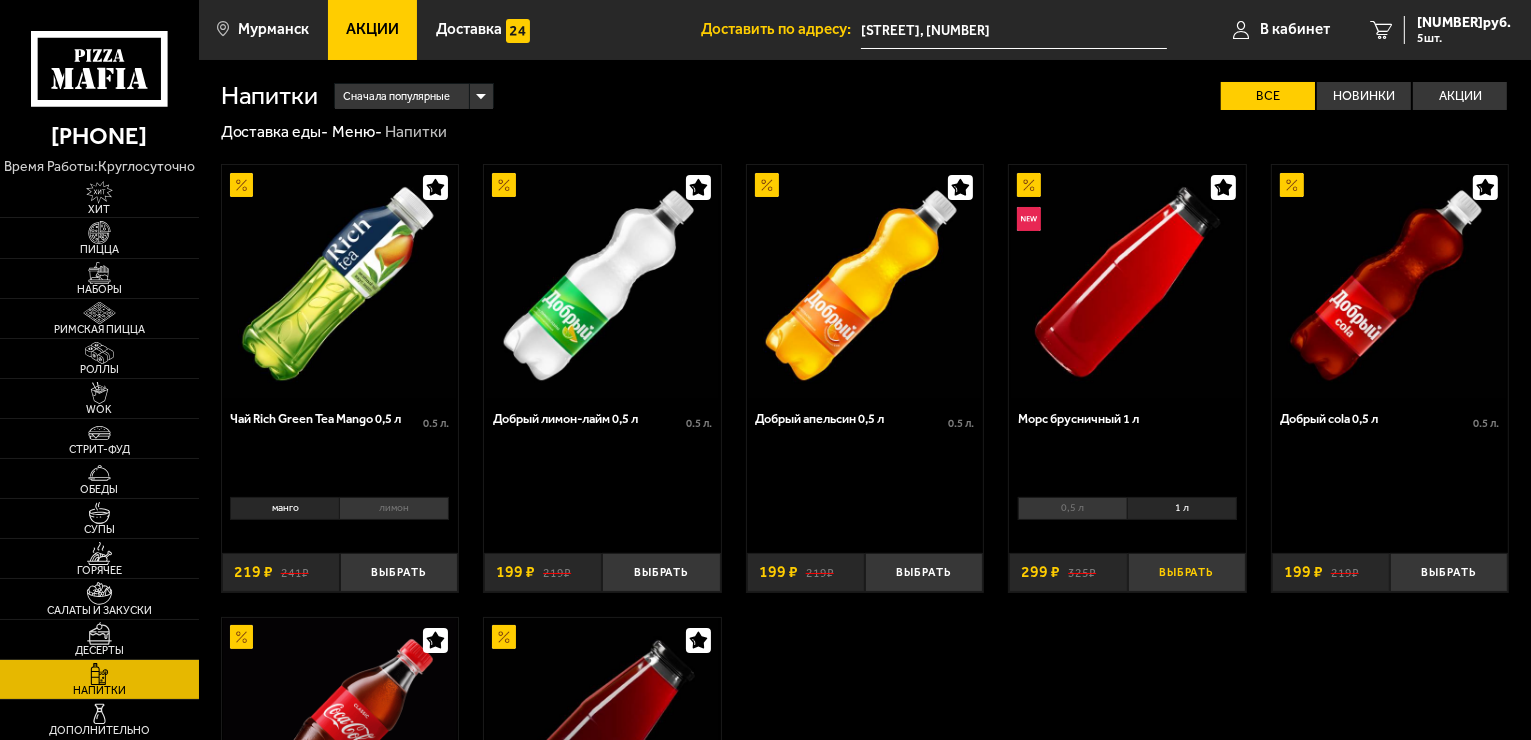 click on "Выбрать" at bounding box center [1187, 572] 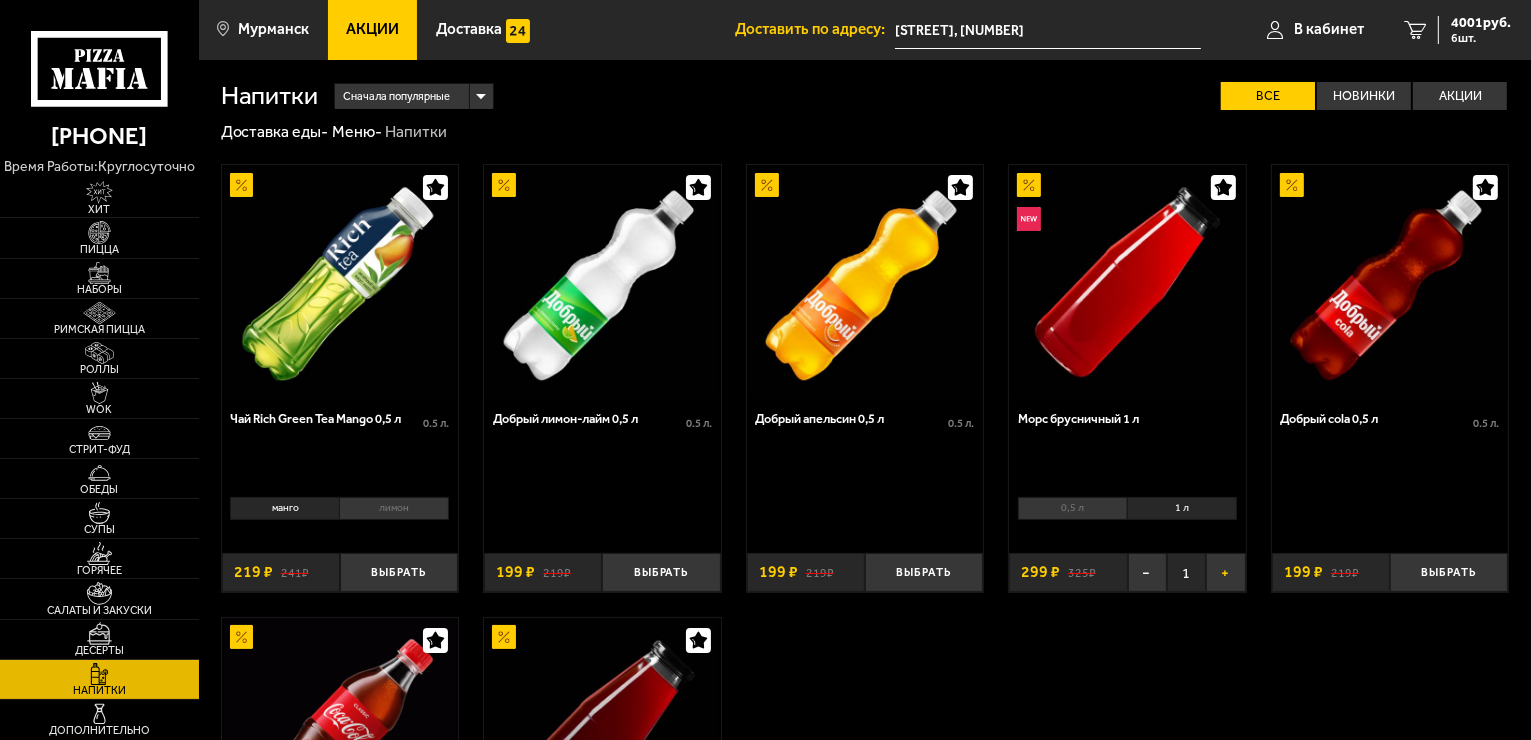 click on "+" at bounding box center (1225, 572) 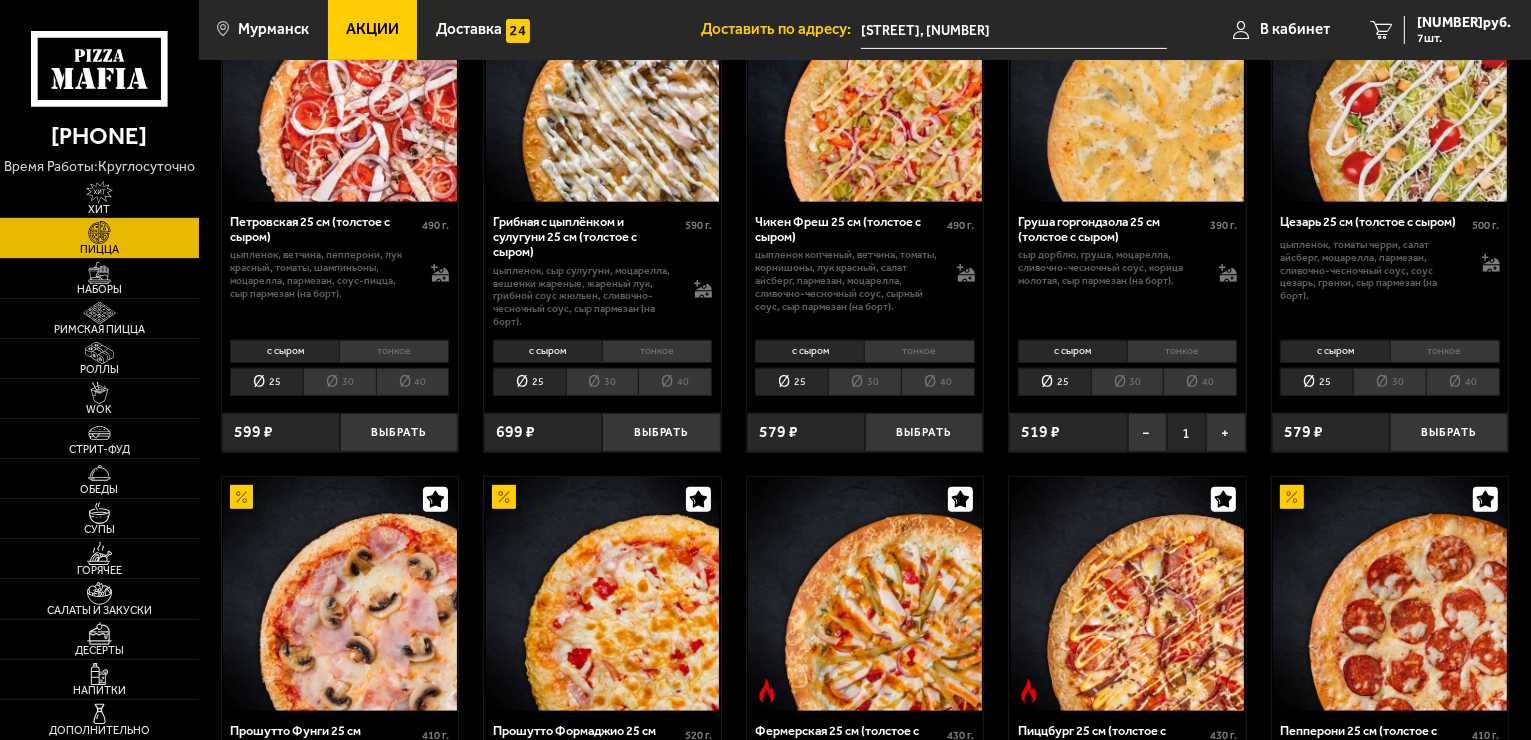 scroll, scrollTop: 1200, scrollLeft: 0, axis: vertical 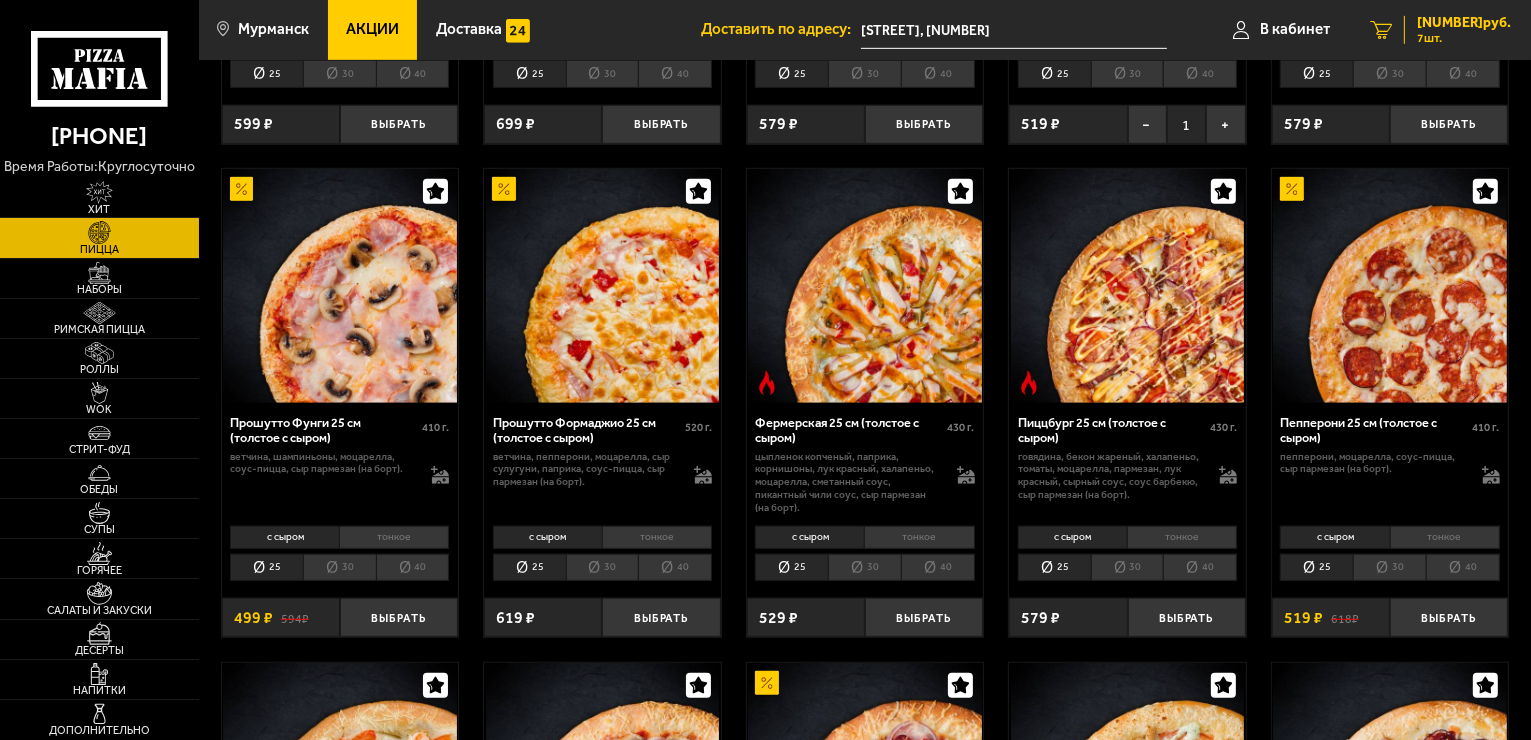 click on "[NUMBER]  руб." at bounding box center [1464, 23] 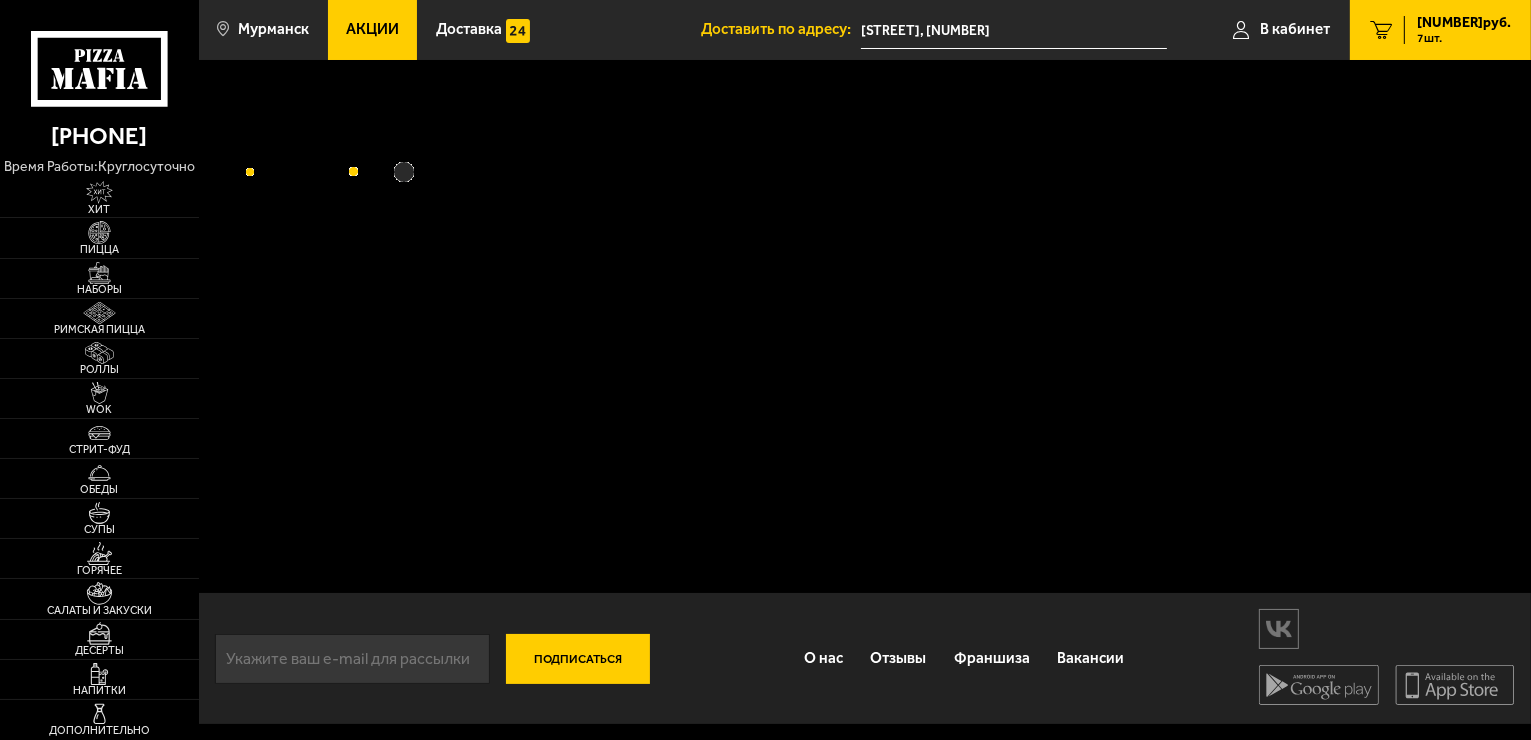 scroll, scrollTop: 0, scrollLeft: 0, axis: both 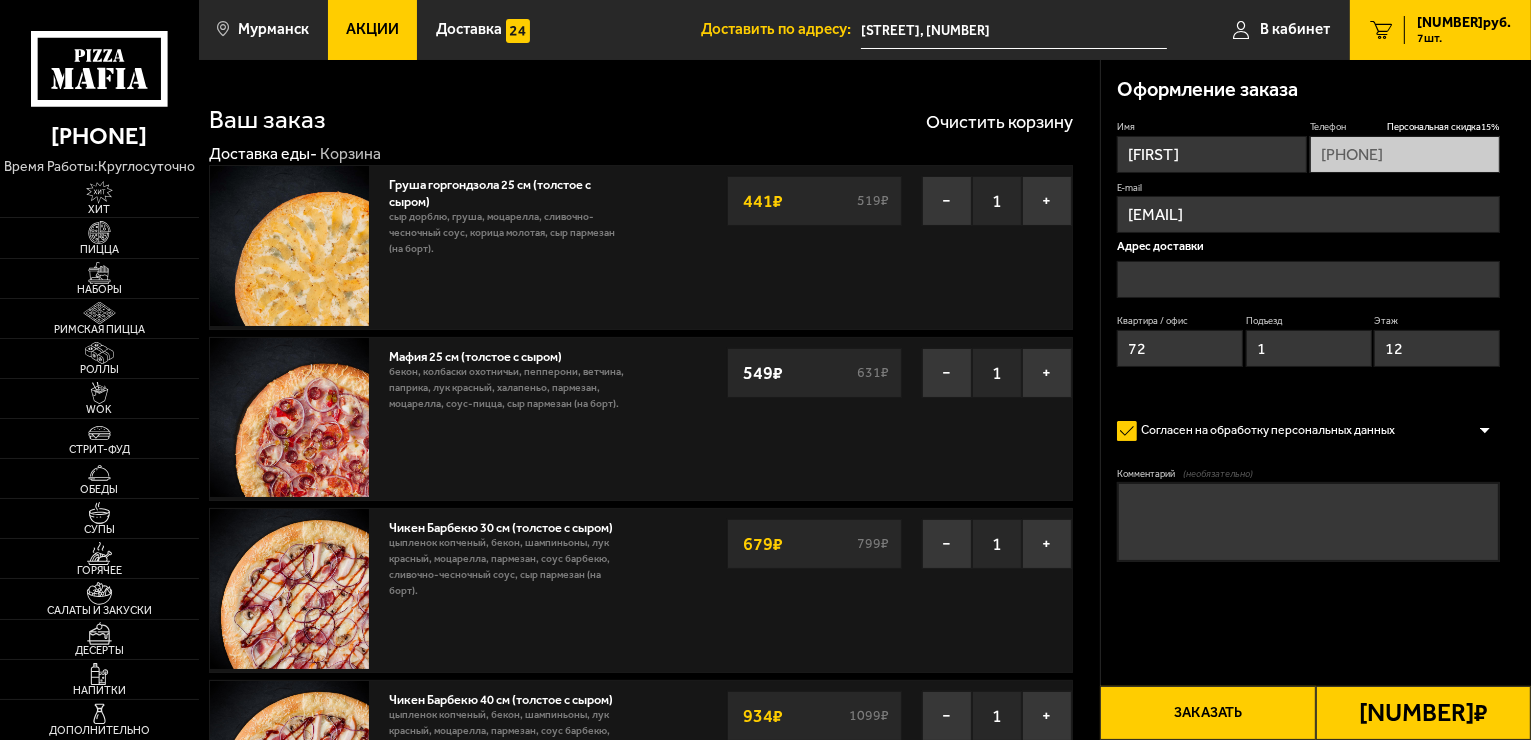 type on "[STREET], [NUMBER]" 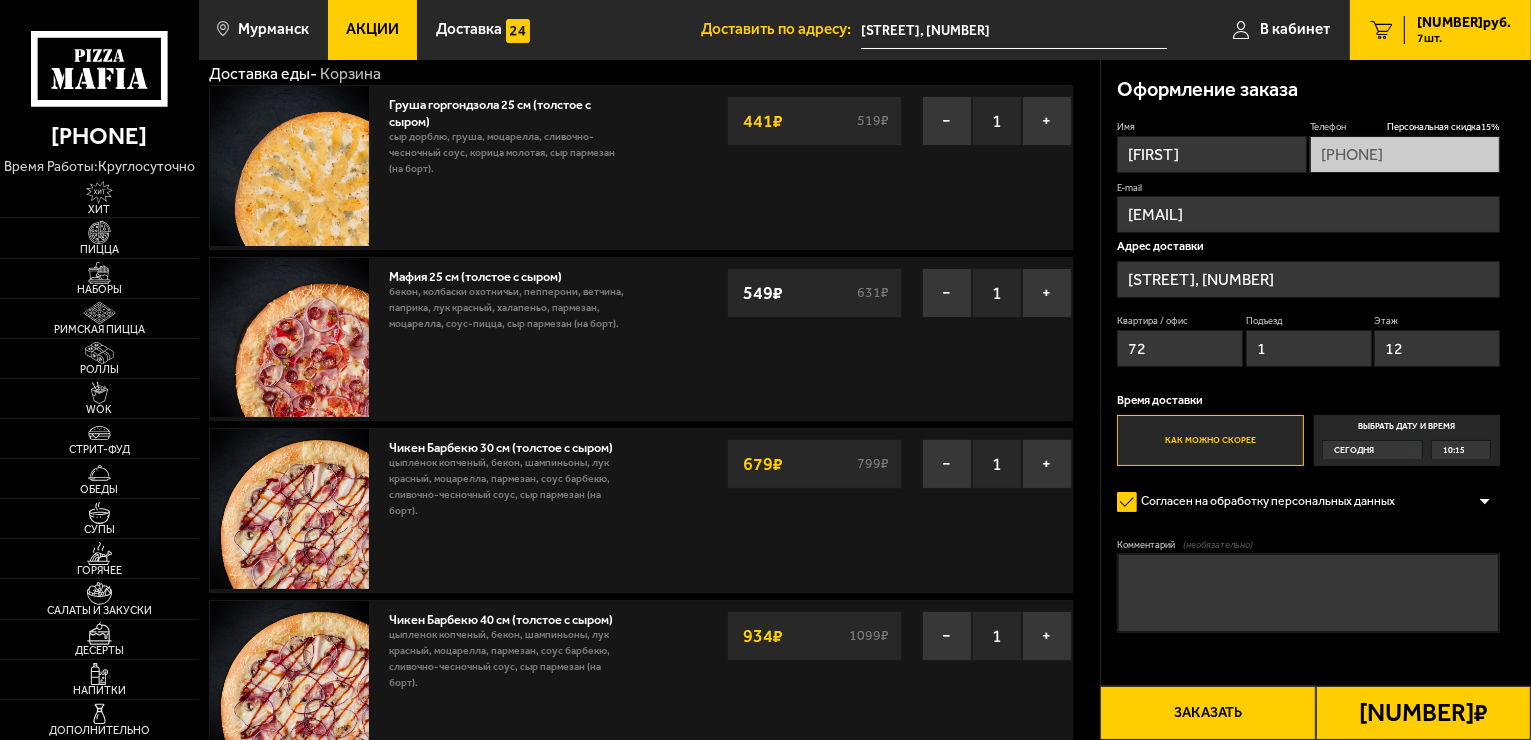 scroll, scrollTop: 500, scrollLeft: 0, axis: vertical 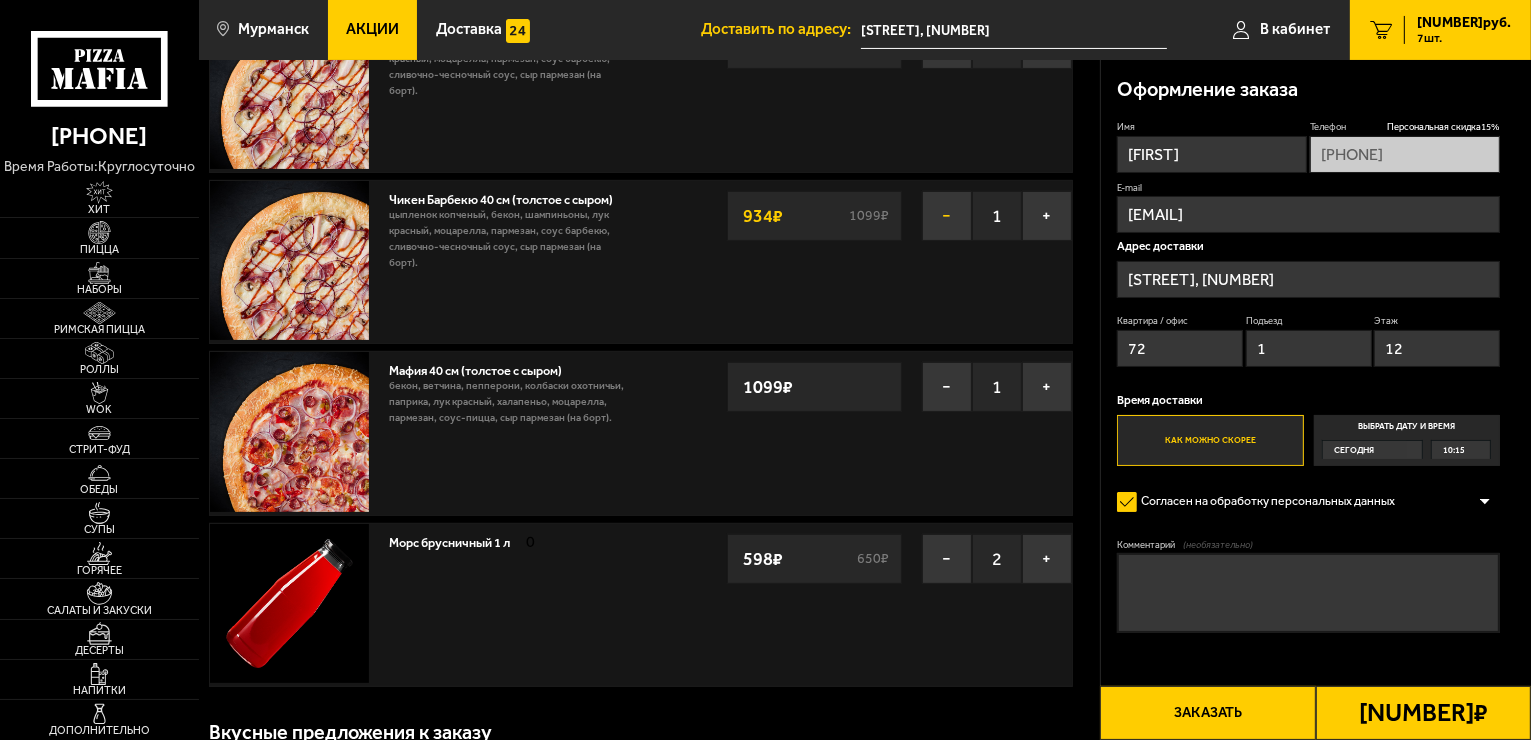 click on "−" at bounding box center [947, 216] 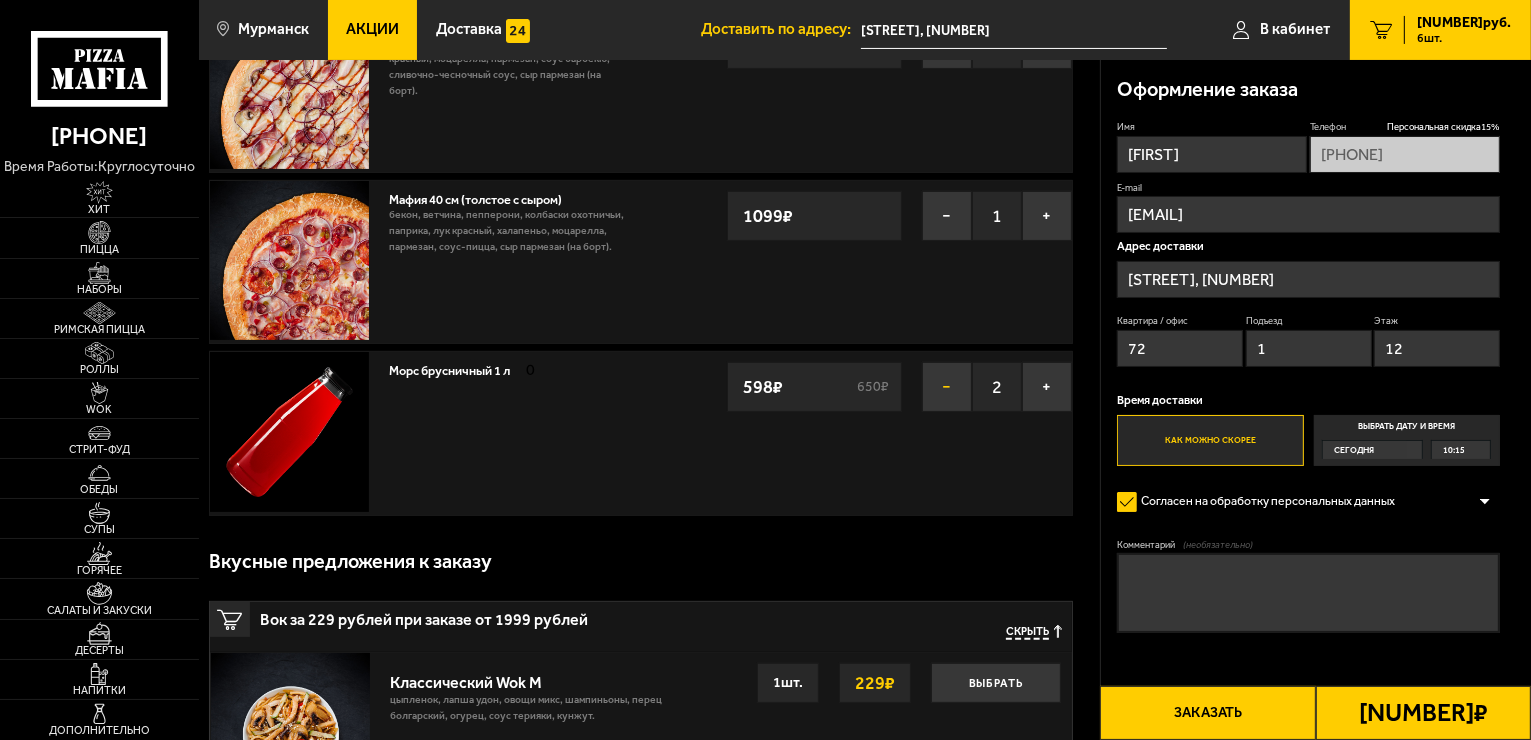 click on "−" at bounding box center [947, 387] 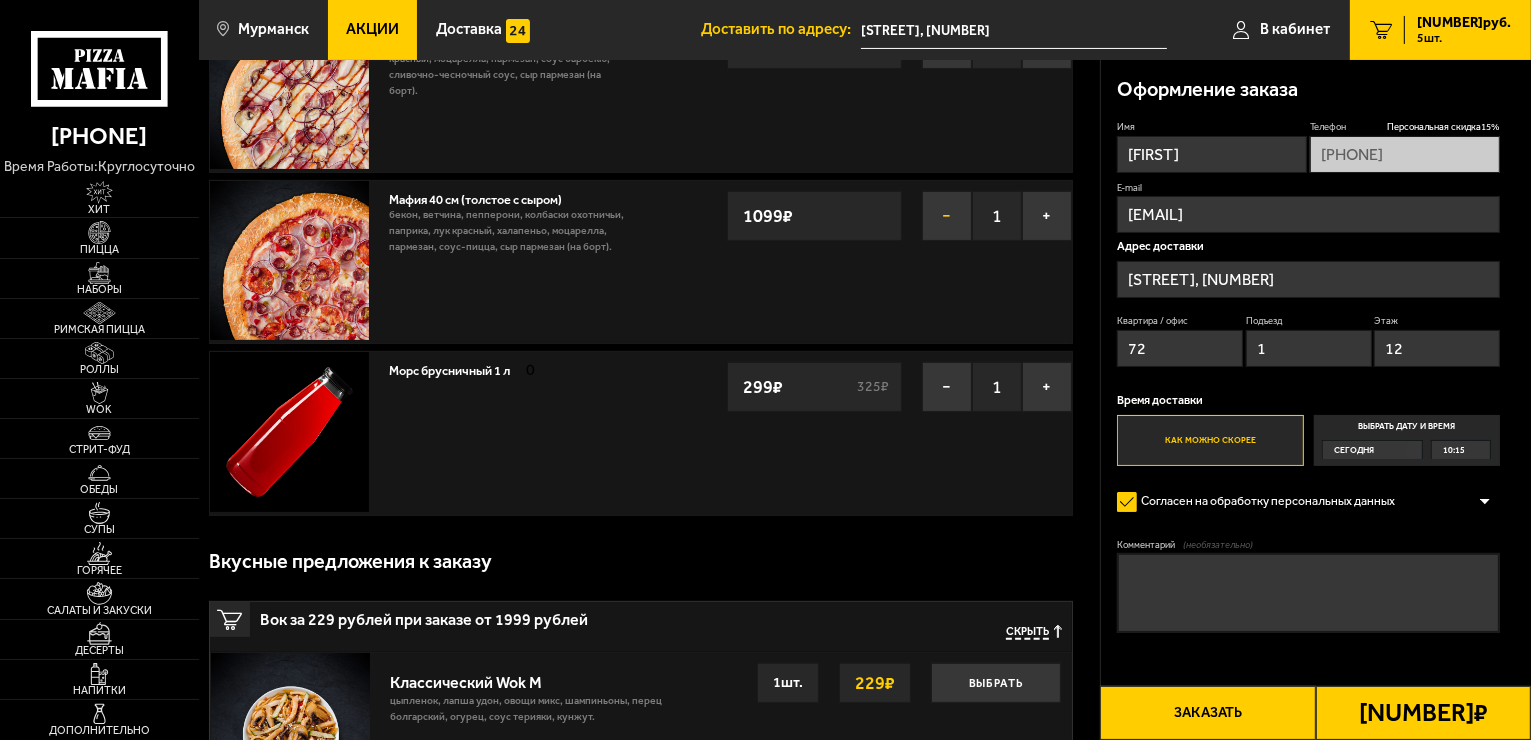 click on "−" at bounding box center (947, 216) 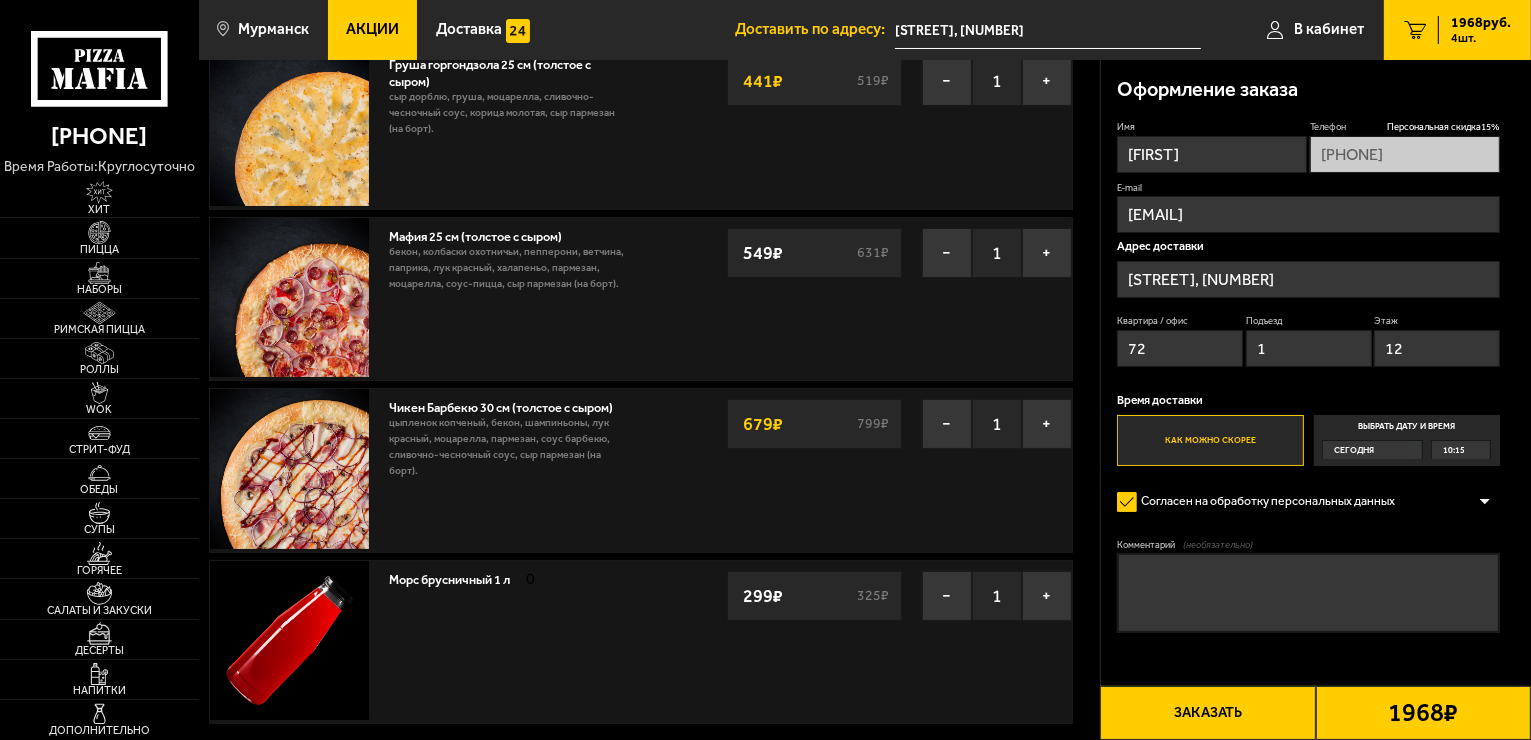 scroll, scrollTop: 100, scrollLeft: 0, axis: vertical 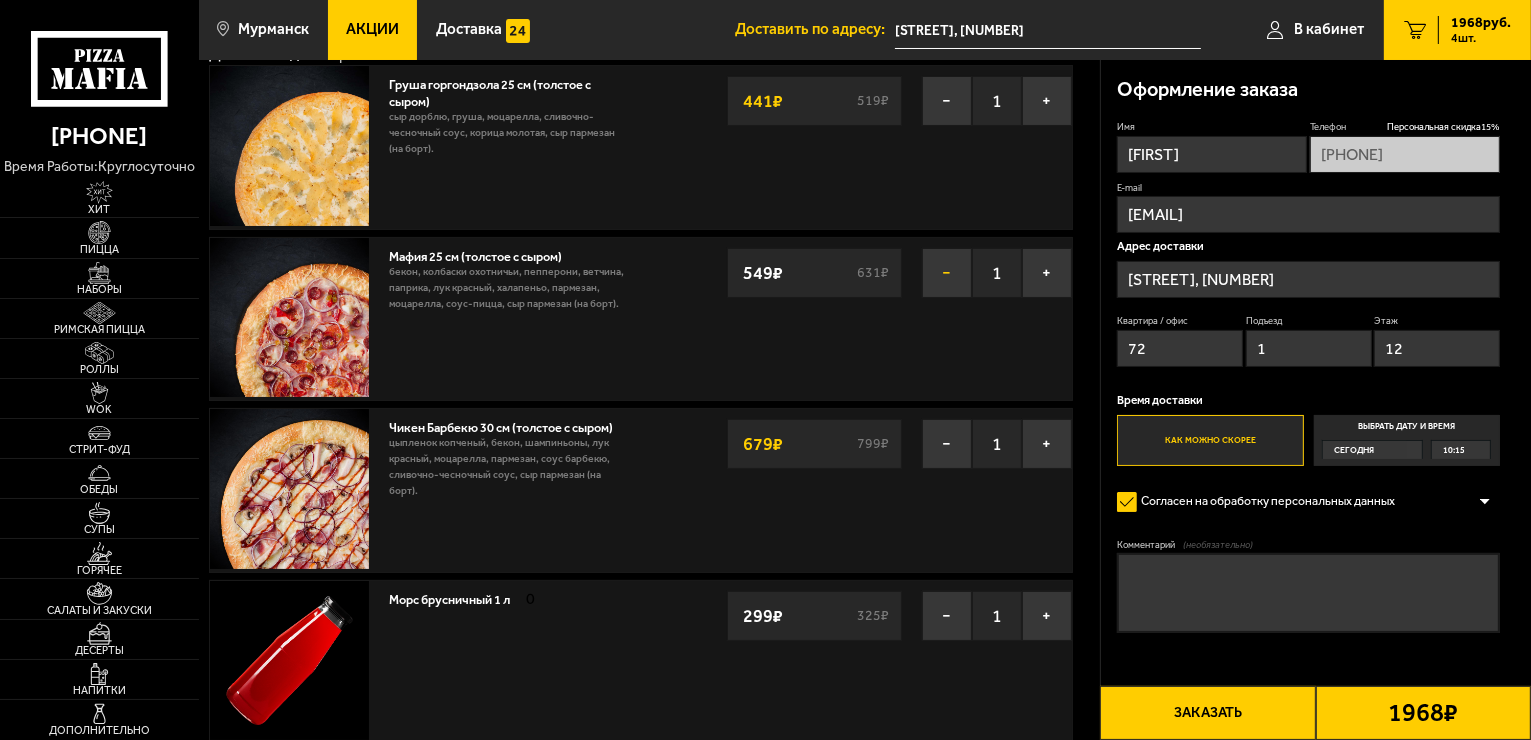 click on "−" at bounding box center (947, 273) 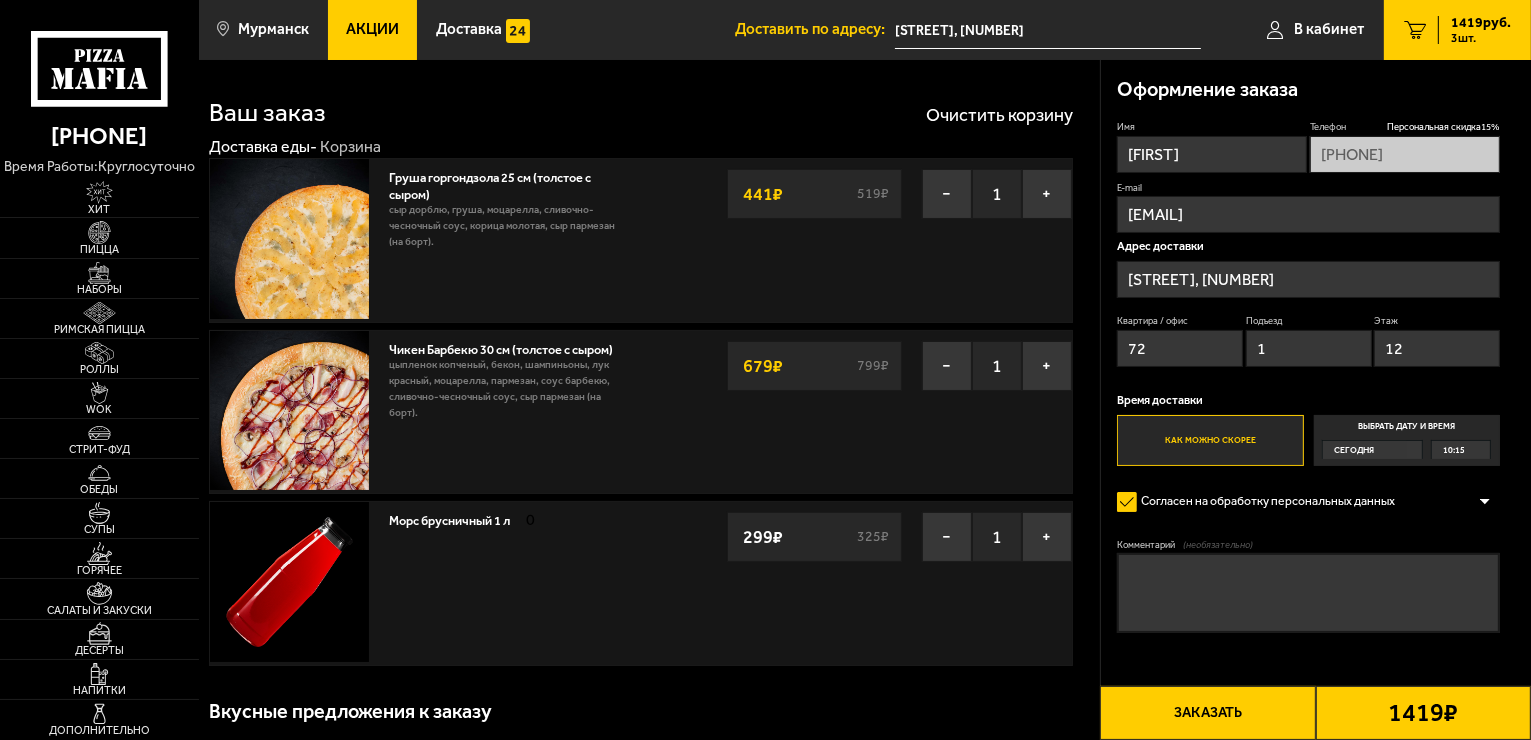 scroll, scrollTop: 0, scrollLeft: 0, axis: both 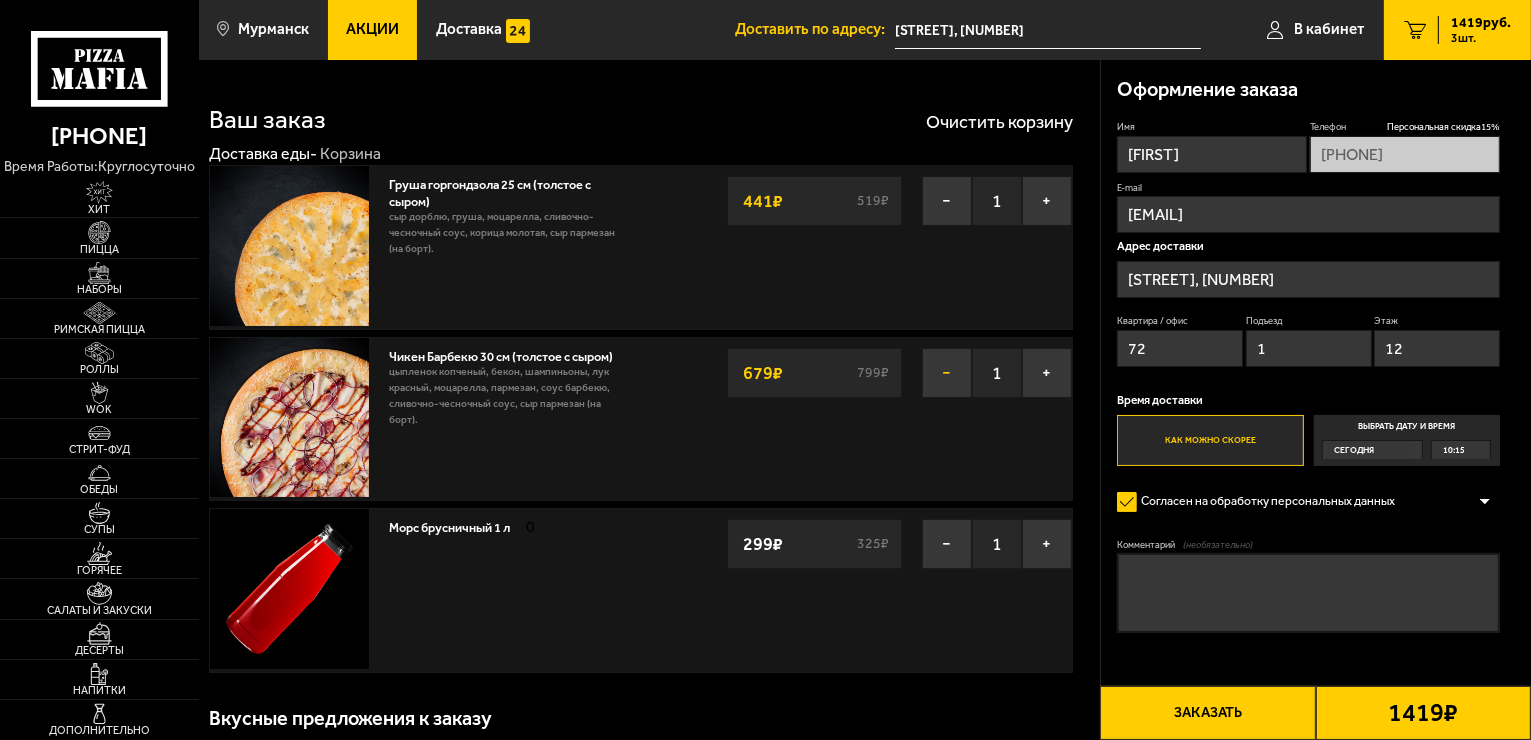 click on "−" at bounding box center [947, 373] 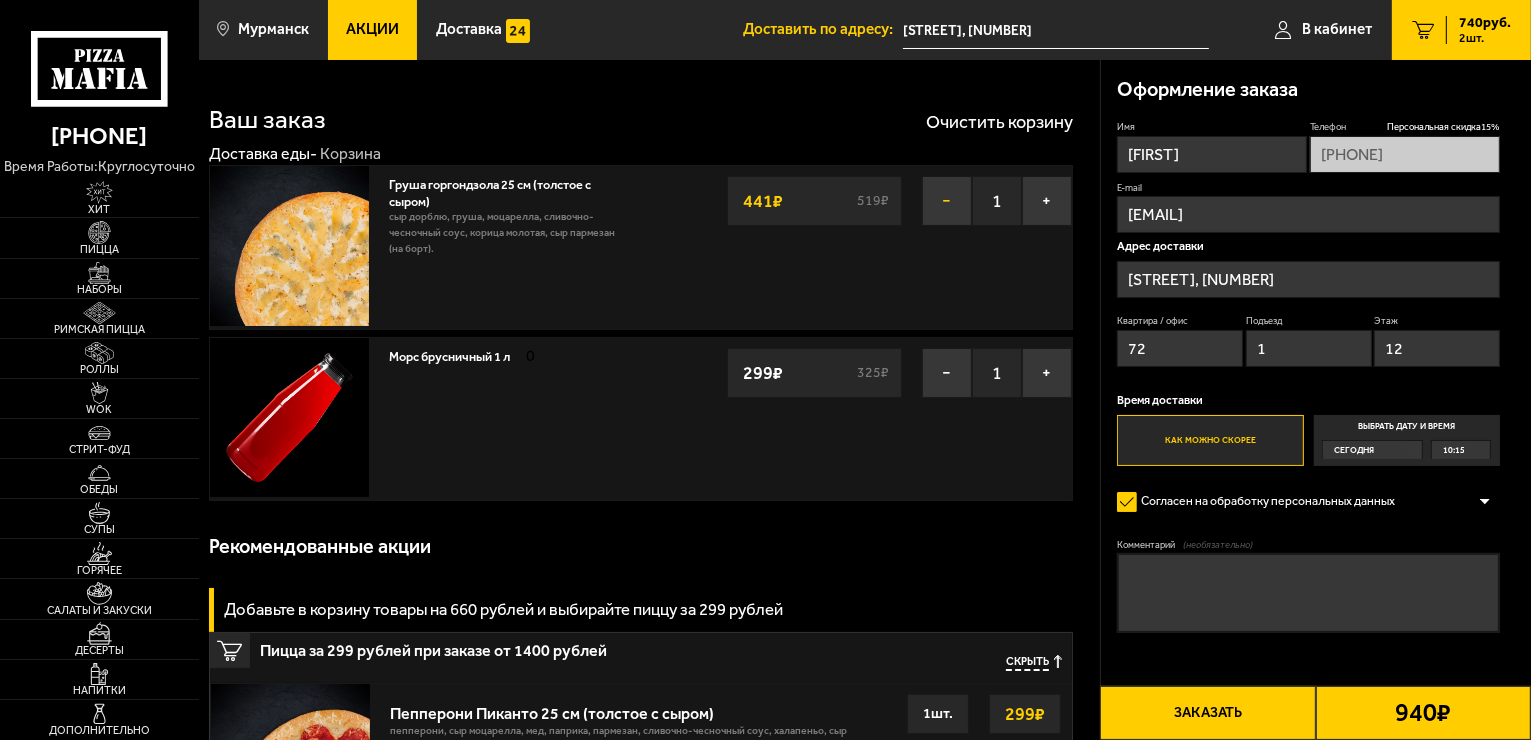 click on "−" at bounding box center [947, 201] 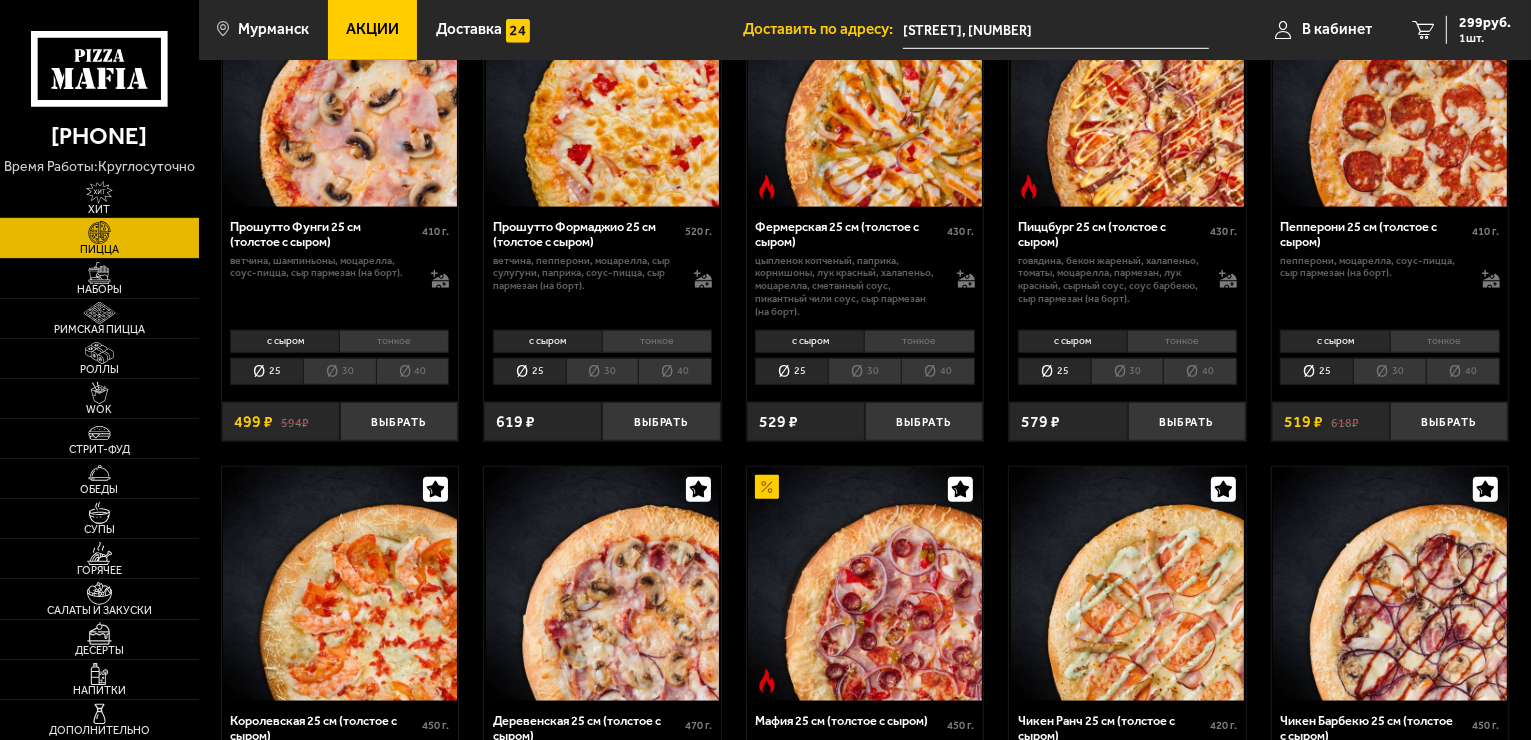 scroll, scrollTop: 1700, scrollLeft: 0, axis: vertical 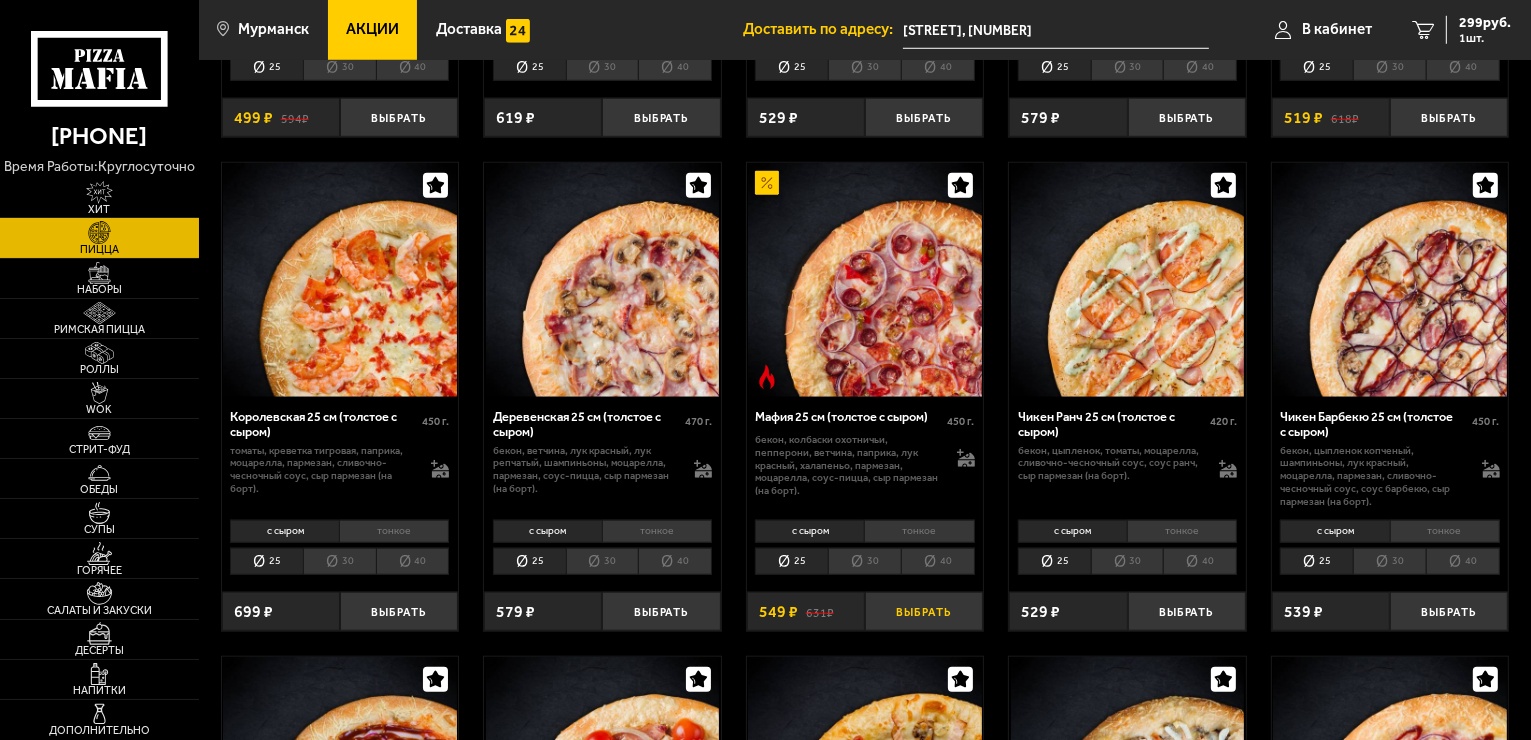 click on "Выбрать" at bounding box center [924, 611] 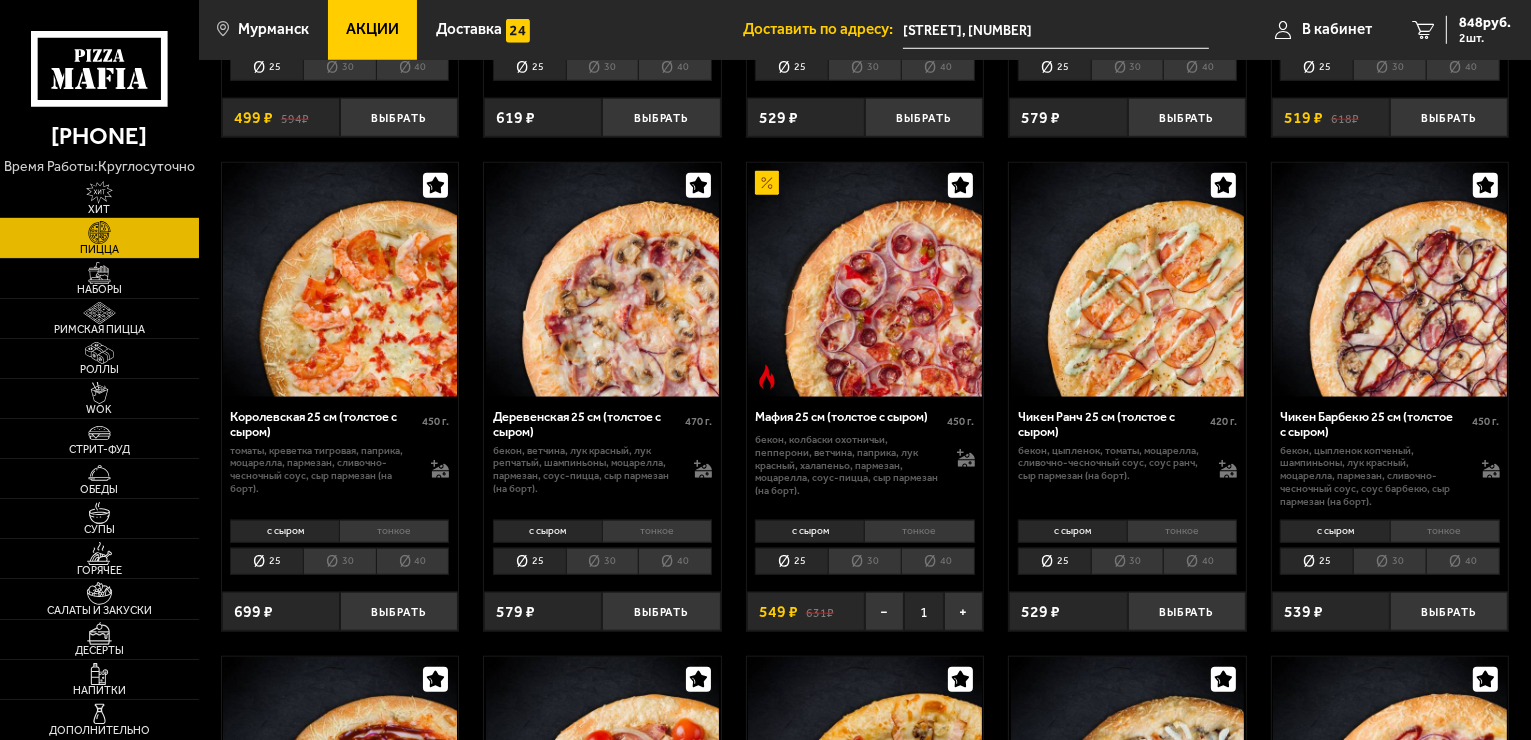 click on "30" at bounding box center [864, 562] 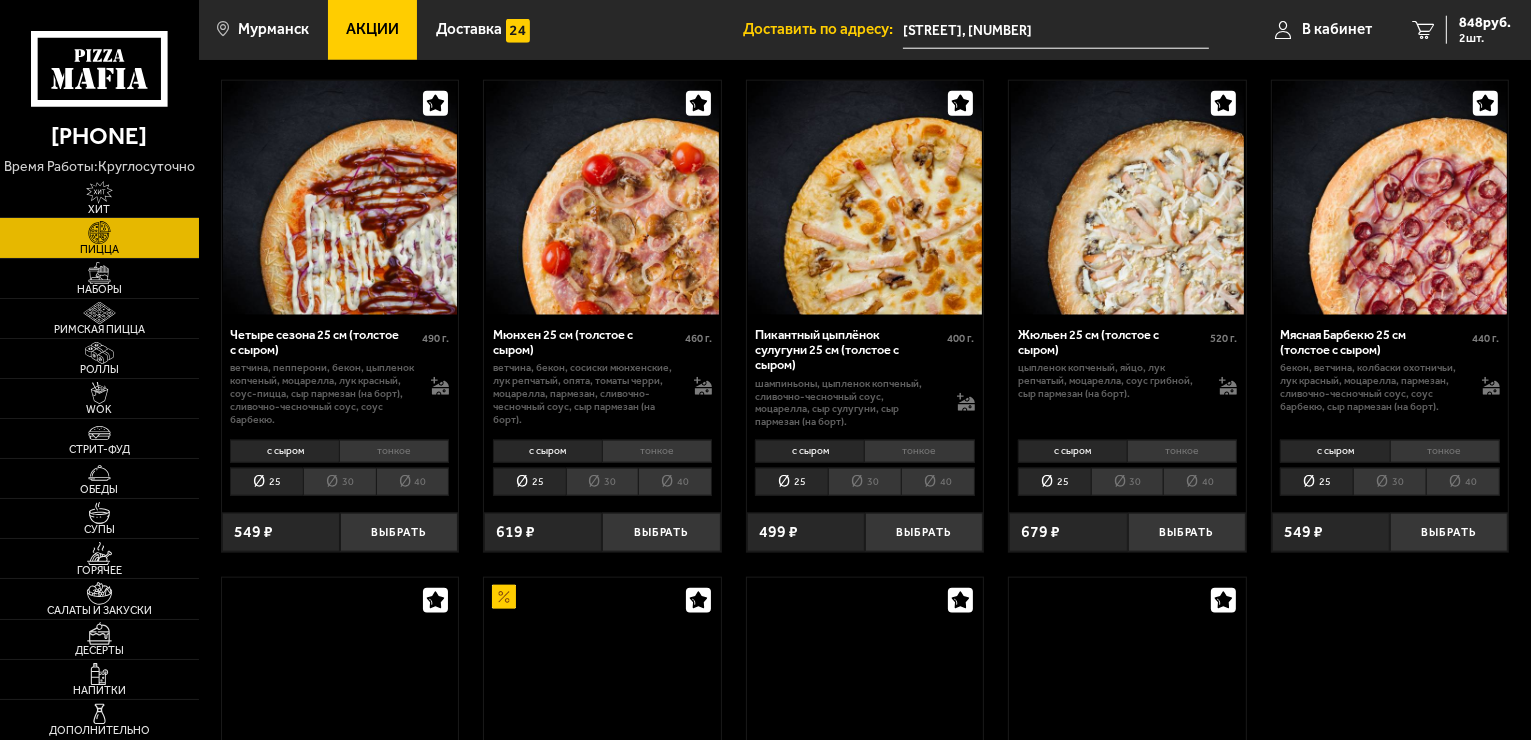 scroll, scrollTop: 2300, scrollLeft: 0, axis: vertical 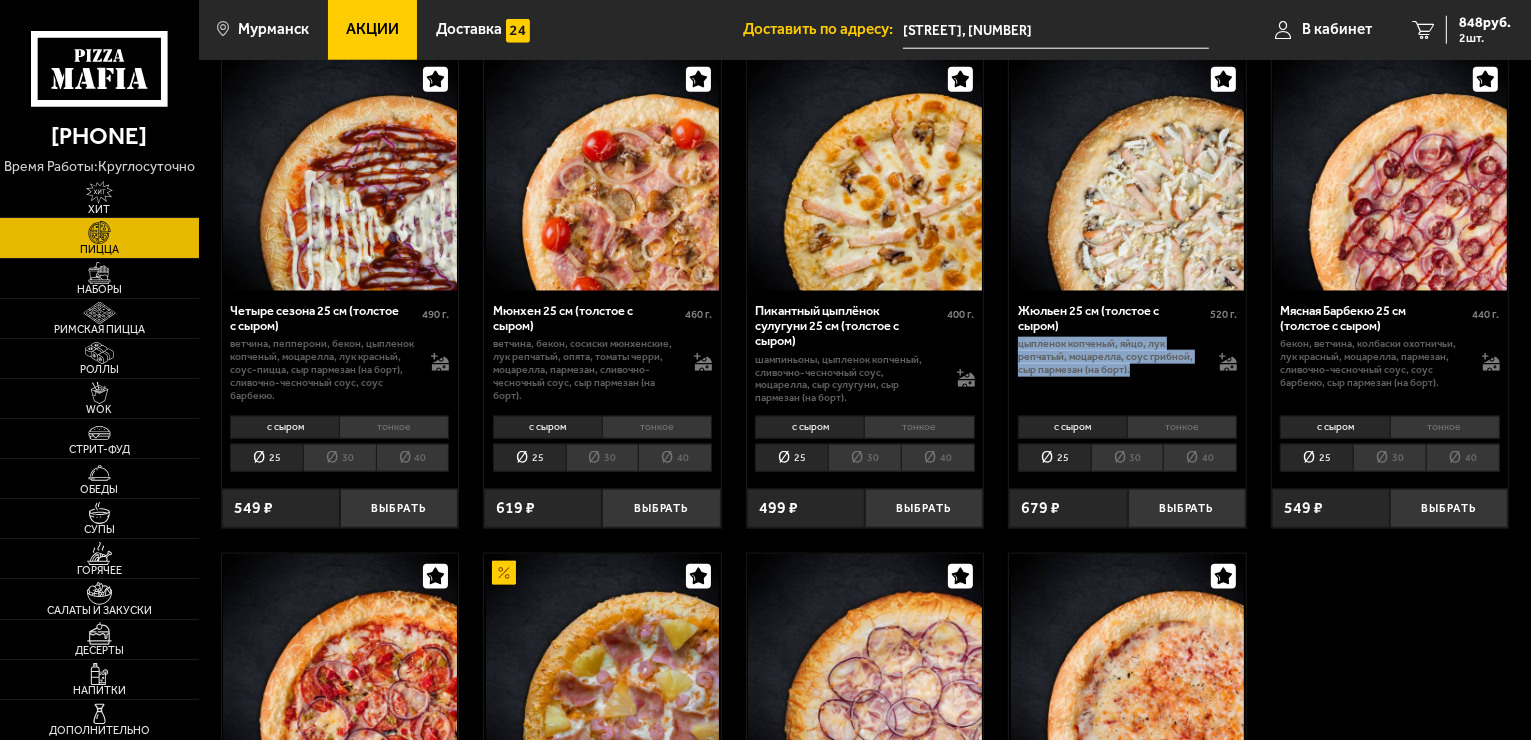 drag, startPoint x: 1008, startPoint y: 350, endPoint x: 1180, endPoint y: 380, distance: 174.59668 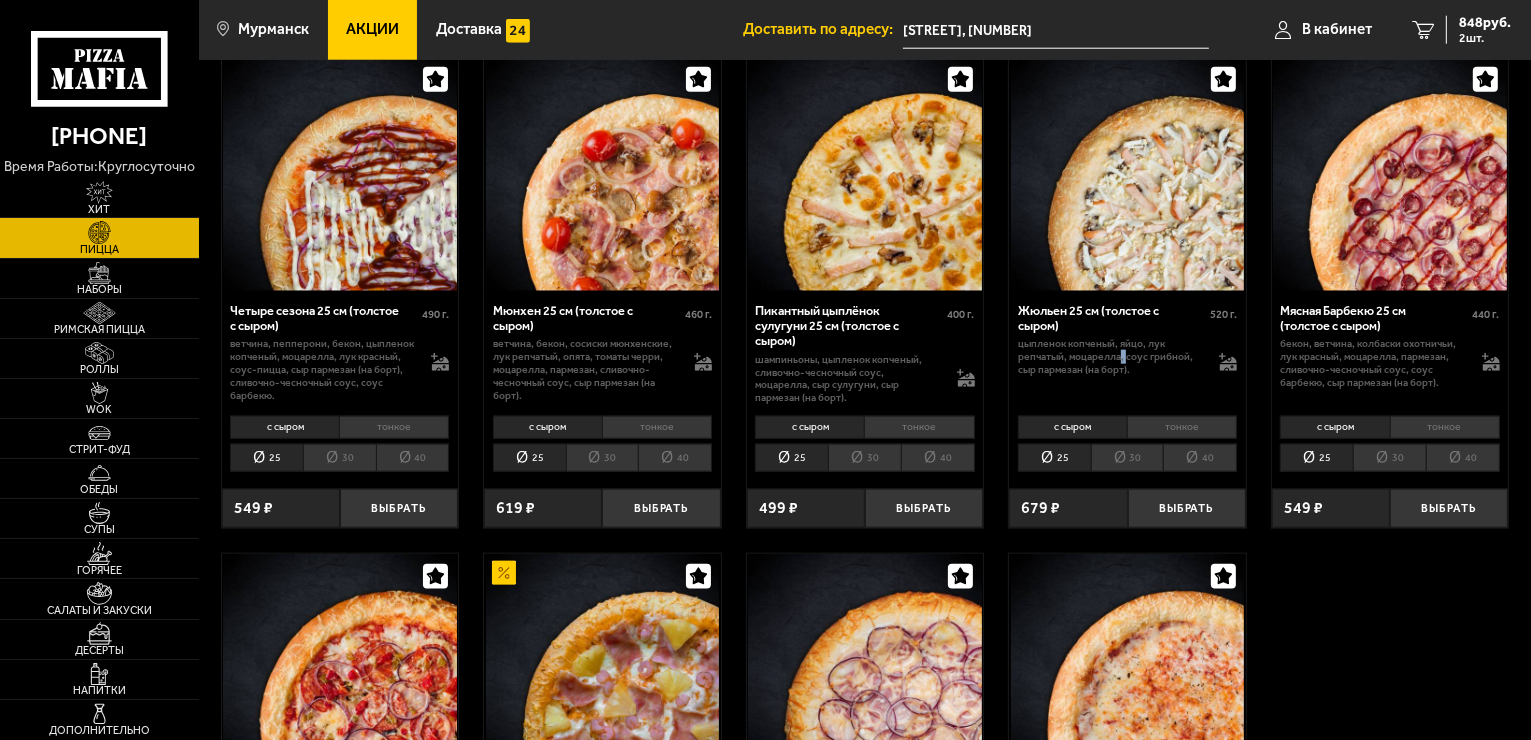 click on "цыпленок копченый, яйцо, лук репчатый, моцарелла, соус грибной, сыр пармезан (на борт)." at bounding box center (1110, 357) 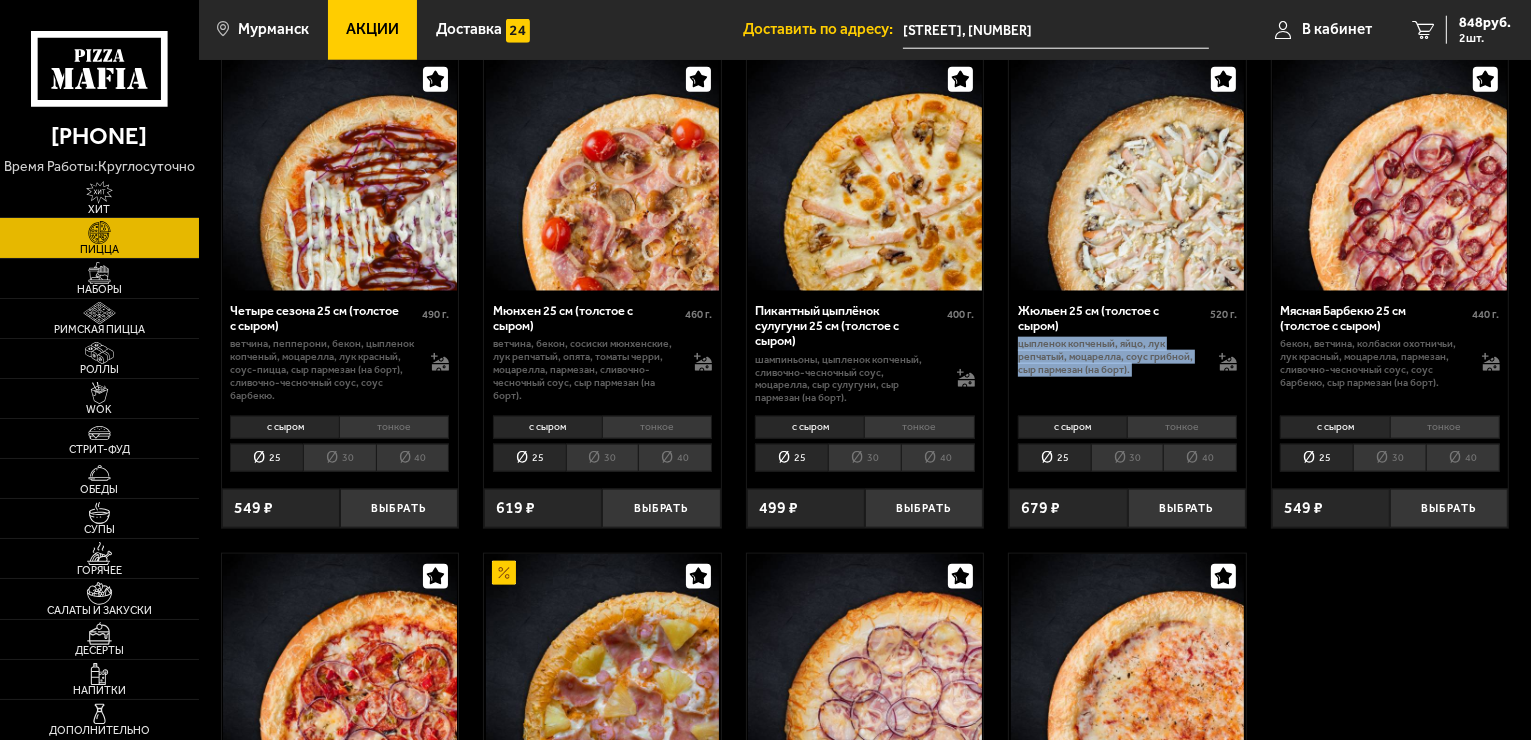 click on "цыпленок копченый, яйцо, лук репчатый, моцарелла, соус грибной, сыр пармезан (на борт)." at bounding box center [1110, 357] 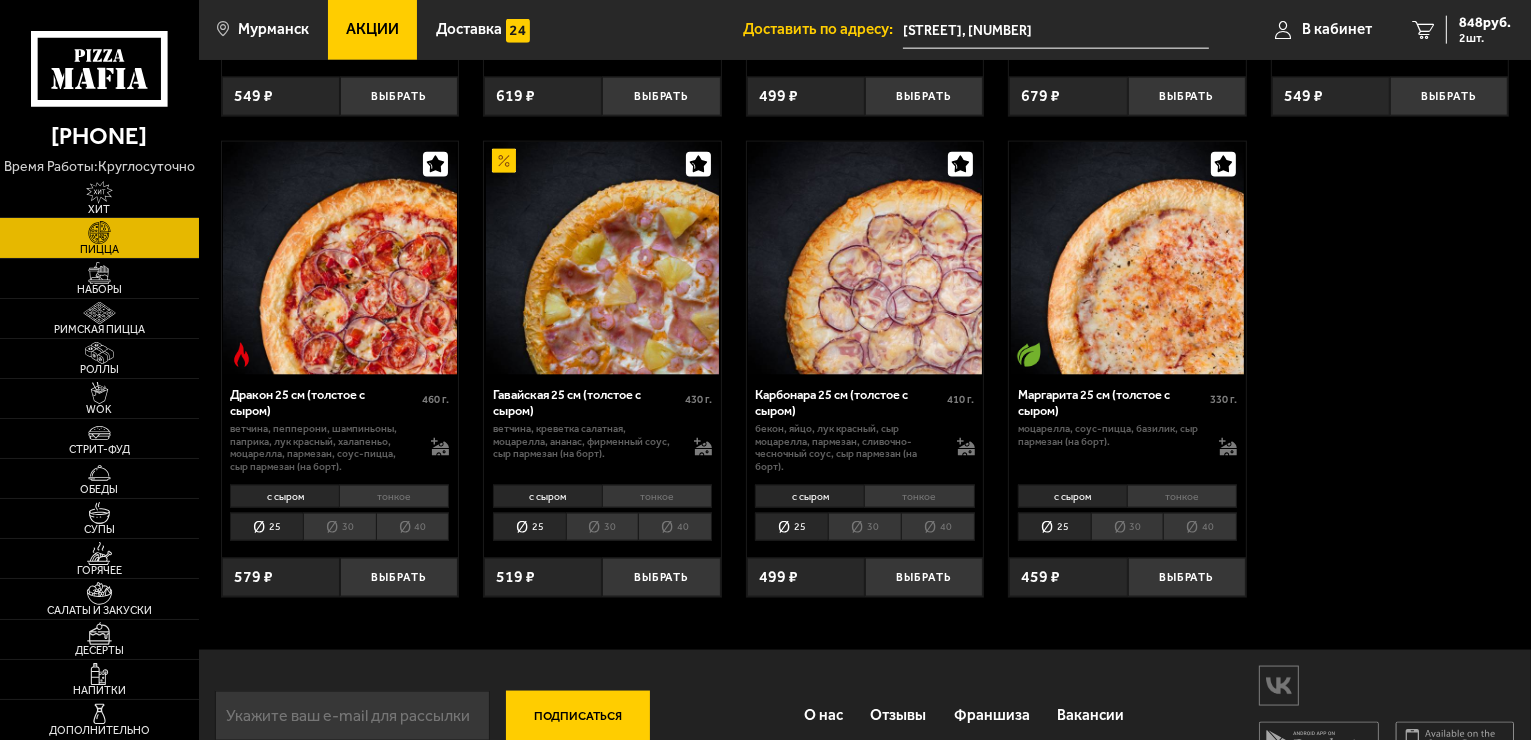 scroll, scrollTop: 2768, scrollLeft: 0, axis: vertical 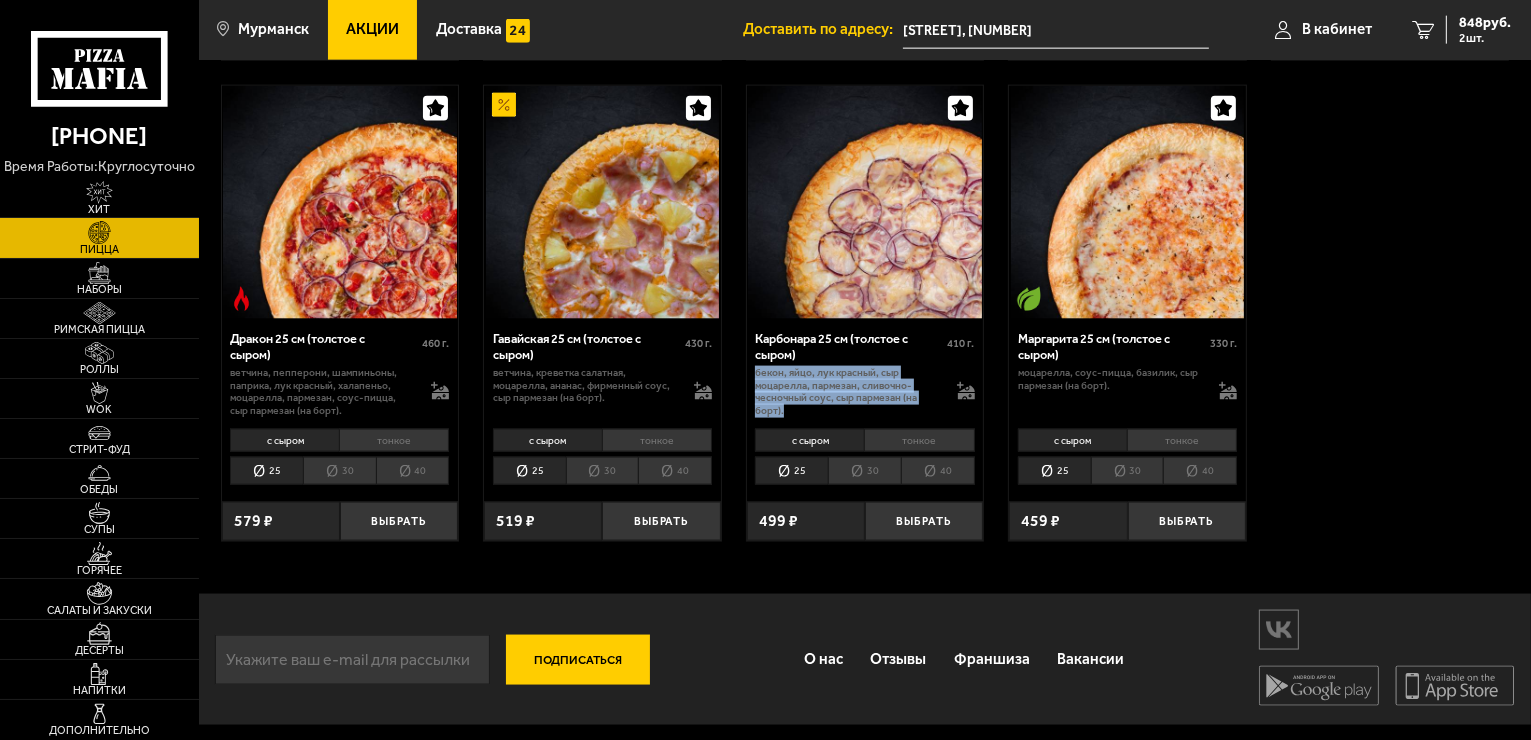 drag, startPoint x: 752, startPoint y: 372, endPoint x: 839, endPoint y: 410, distance: 94.93682 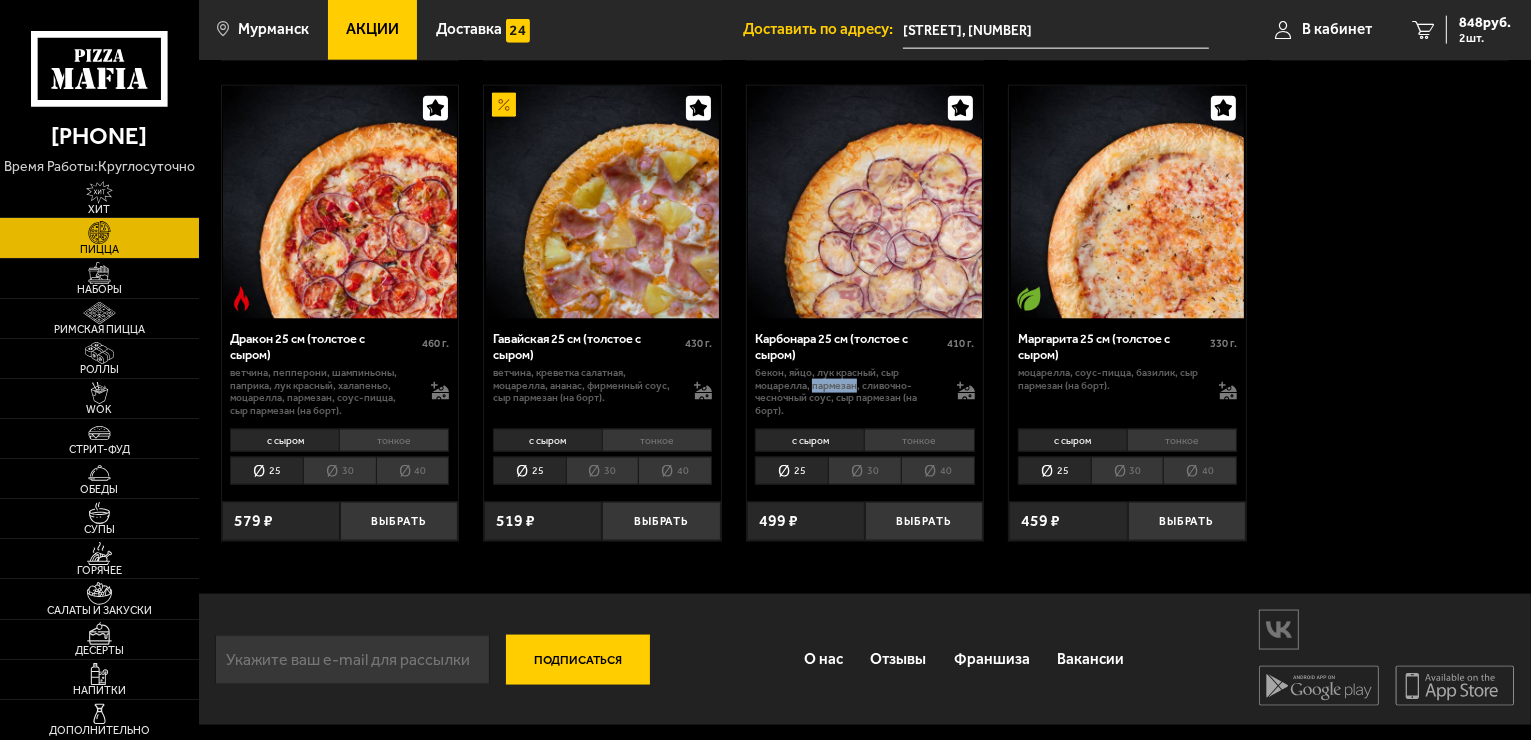 click on "бекон, яйцо, лук красный, сыр Моцарелла, пармезан, сливочно-чесночный соус, сыр пармезан (на борт)." at bounding box center (847, 392) 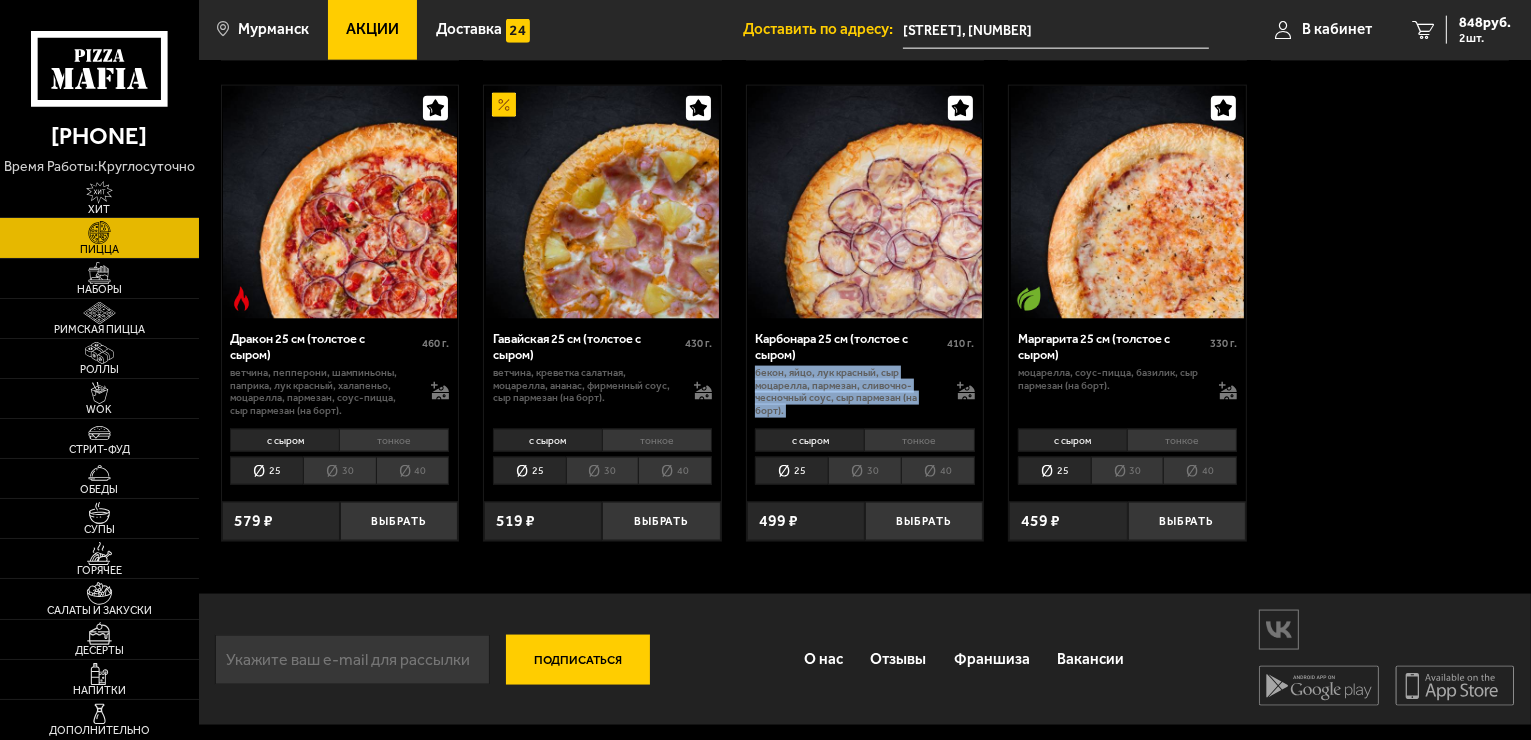 click on "бекон, яйцо, лук красный, сыр Моцарелла, пармезан, сливочно-чесночный соус, сыр пармезан (на борт)." at bounding box center [847, 392] 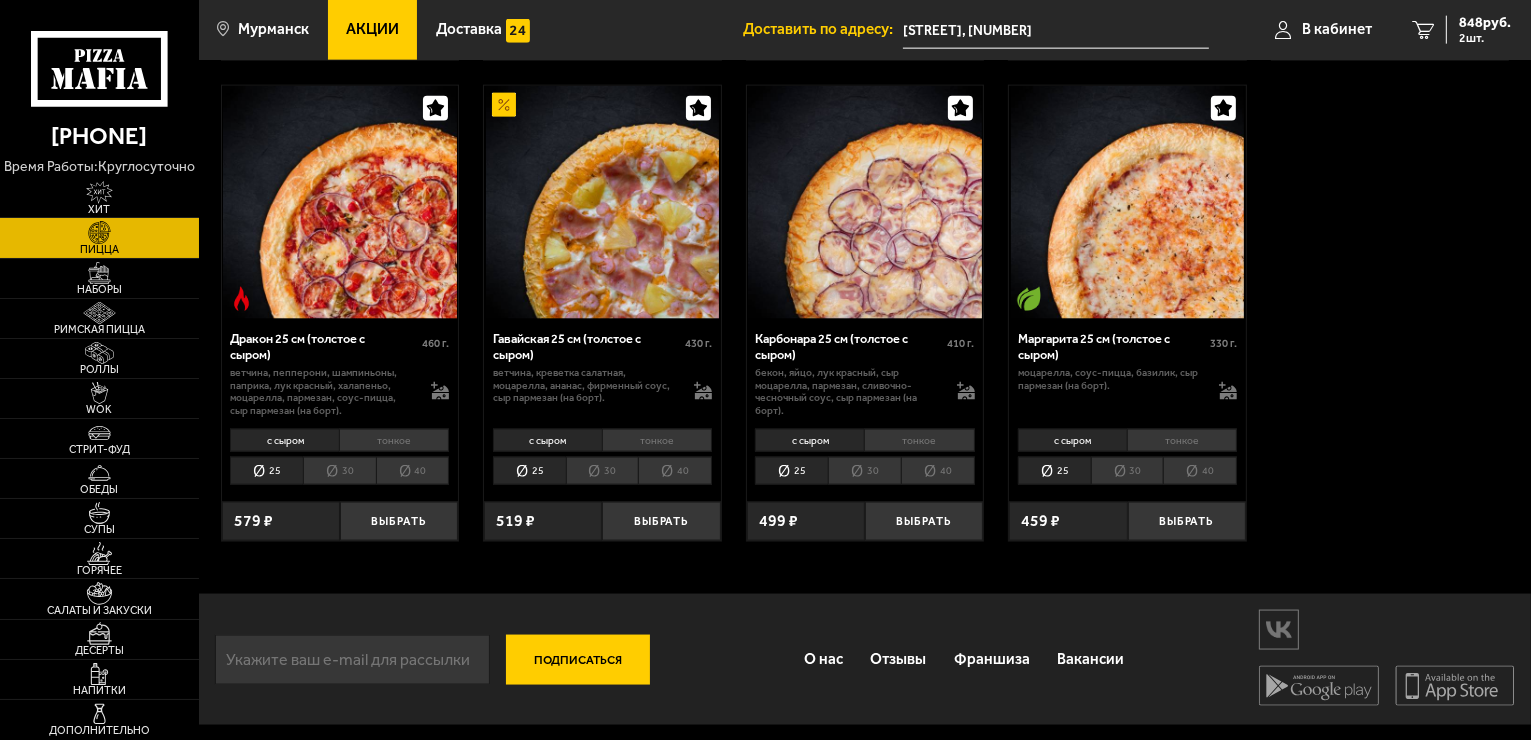click on "бекон, яйцо, лук красный, сыр Моцарелла, пармезан, сливочно-чесночный соус, сыр пармезан (на борт)." at bounding box center (847, 392) 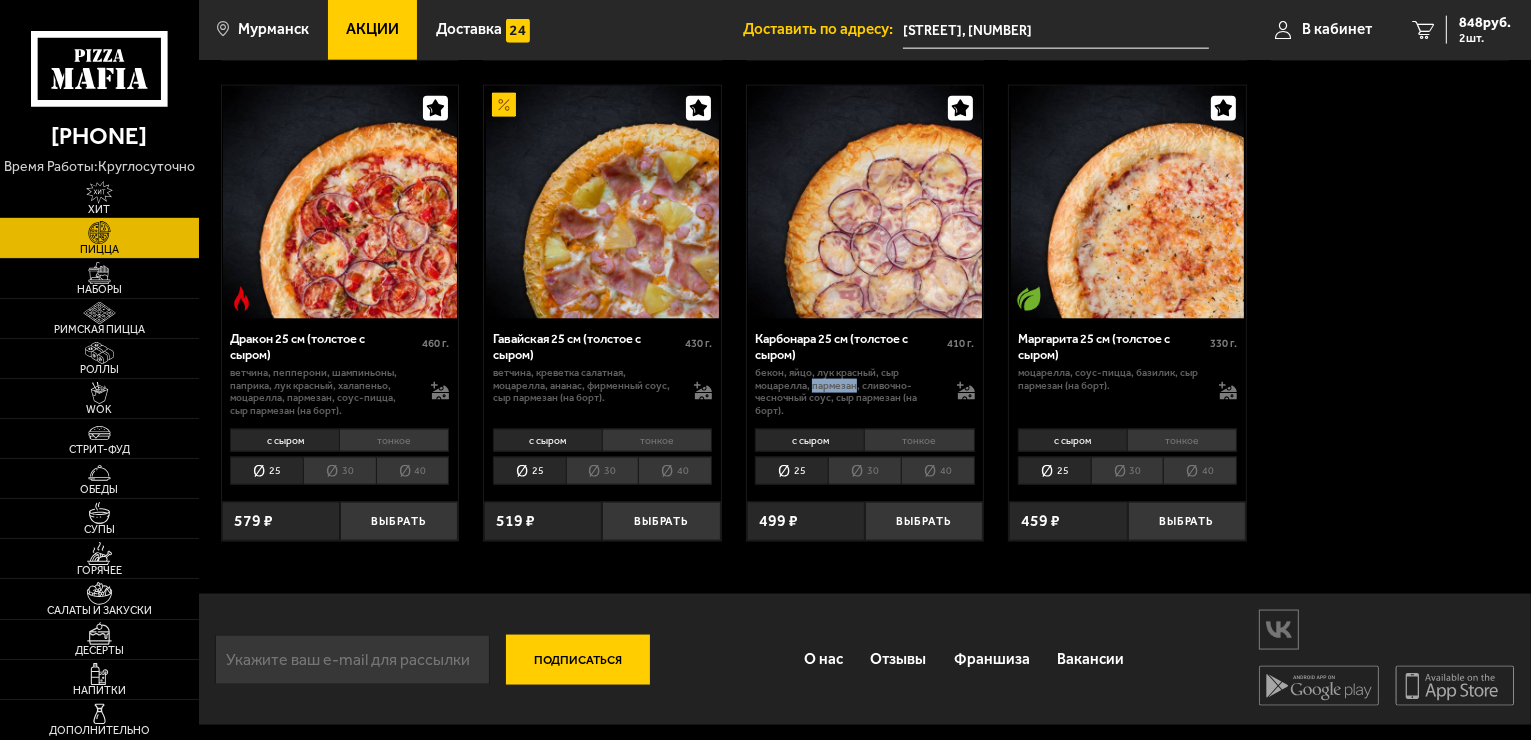 click on "бекон, яйцо, лук красный, сыр Моцарелла, пармезан, сливочно-чесночный соус, сыр пармезан (на борт)." at bounding box center [847, 392] 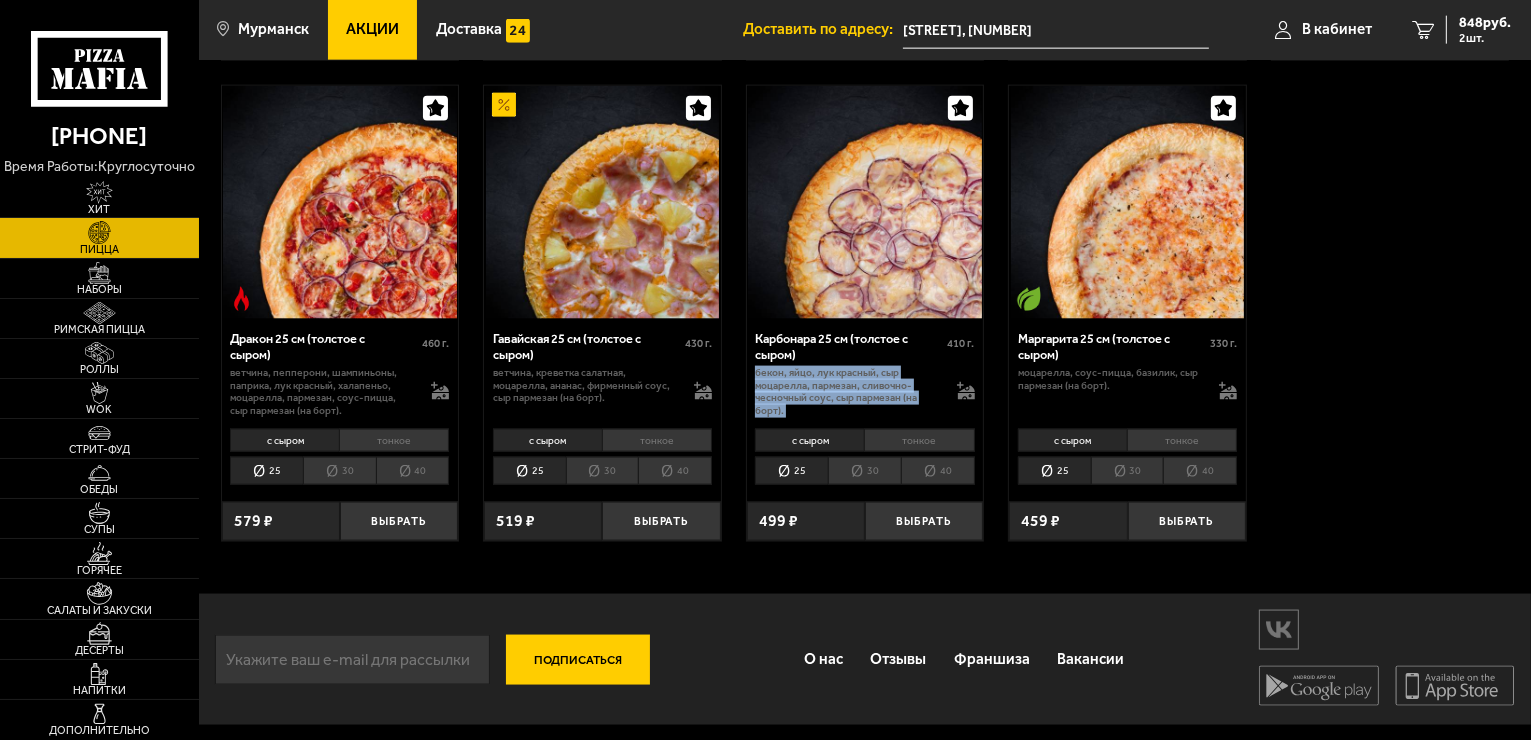 click on "бекон, яйцо, лук красный, сыр Моцарелла, пармезан, сливочно-чесночный соус, сыр пармезан (на борт)." at bounding box center (847, 392) 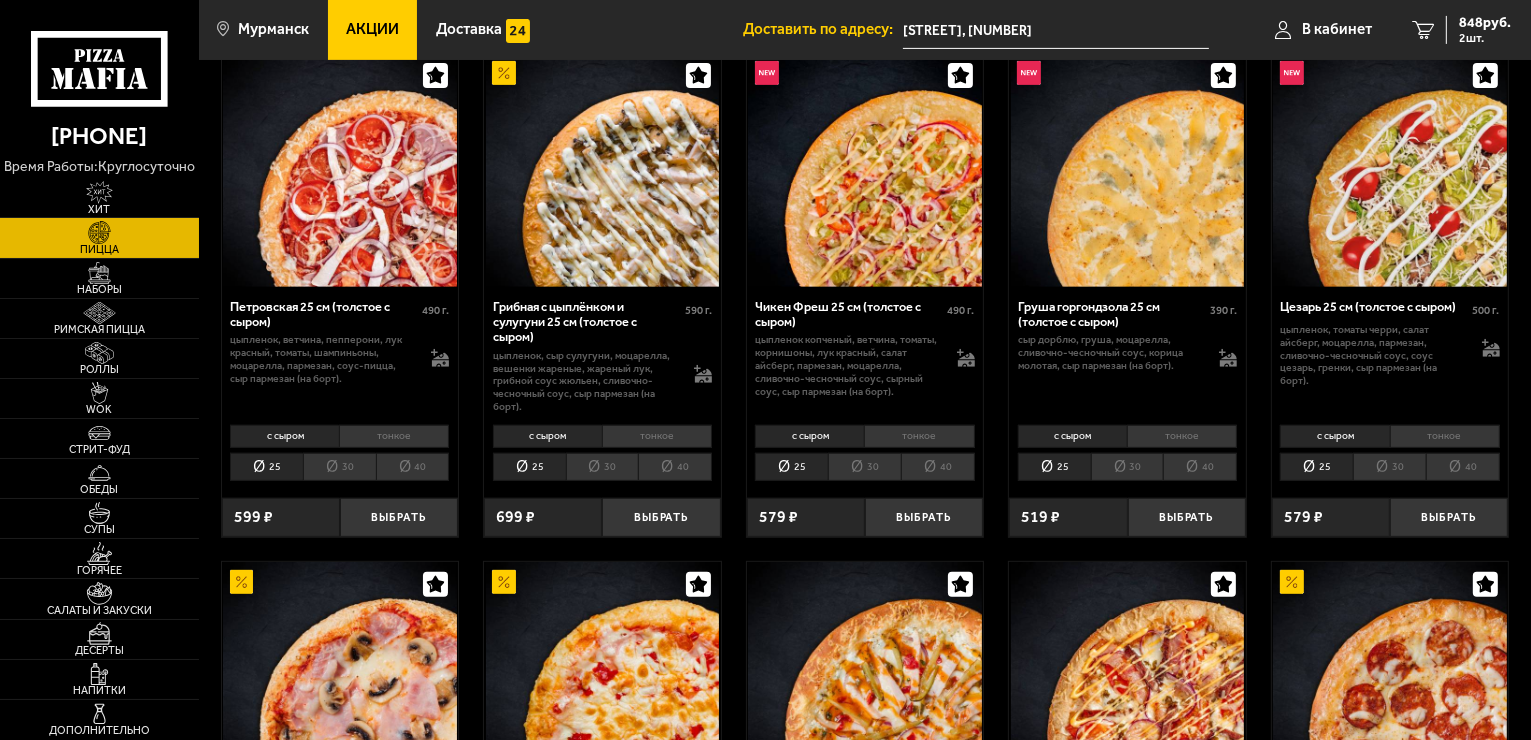 scroll, scrollTop: 668, scrollLeft: 0, axis: vertical 